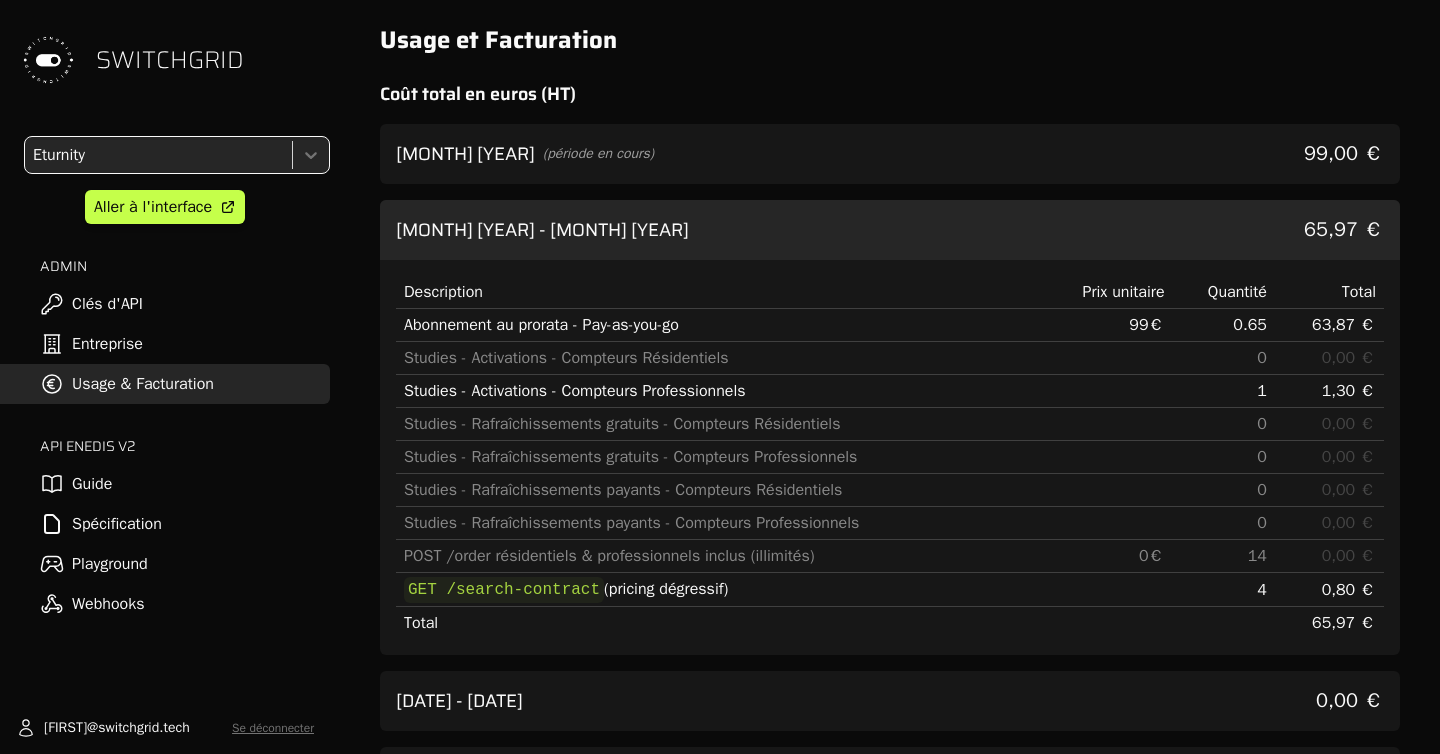 scroll, scrollTop: 0, scrollLeft: 0, axis: both 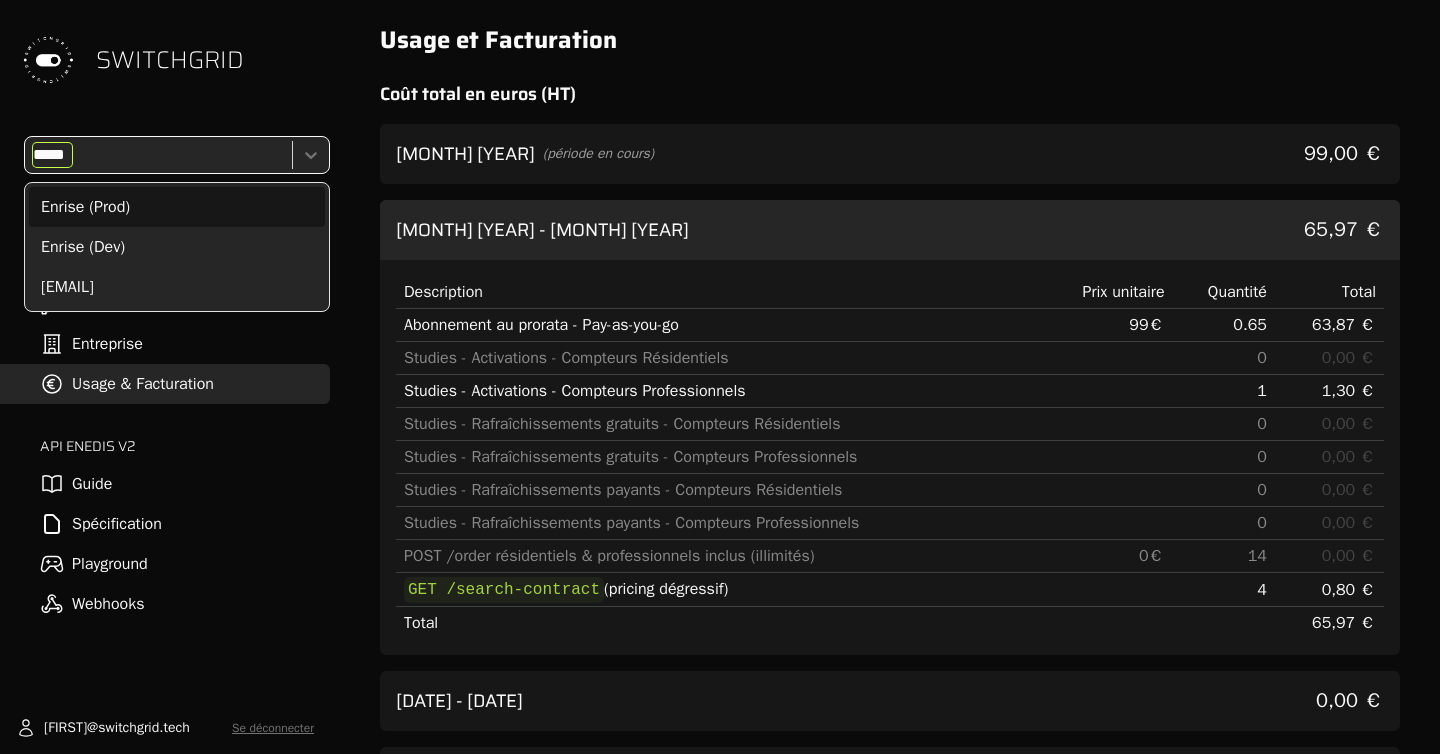 type on "******" 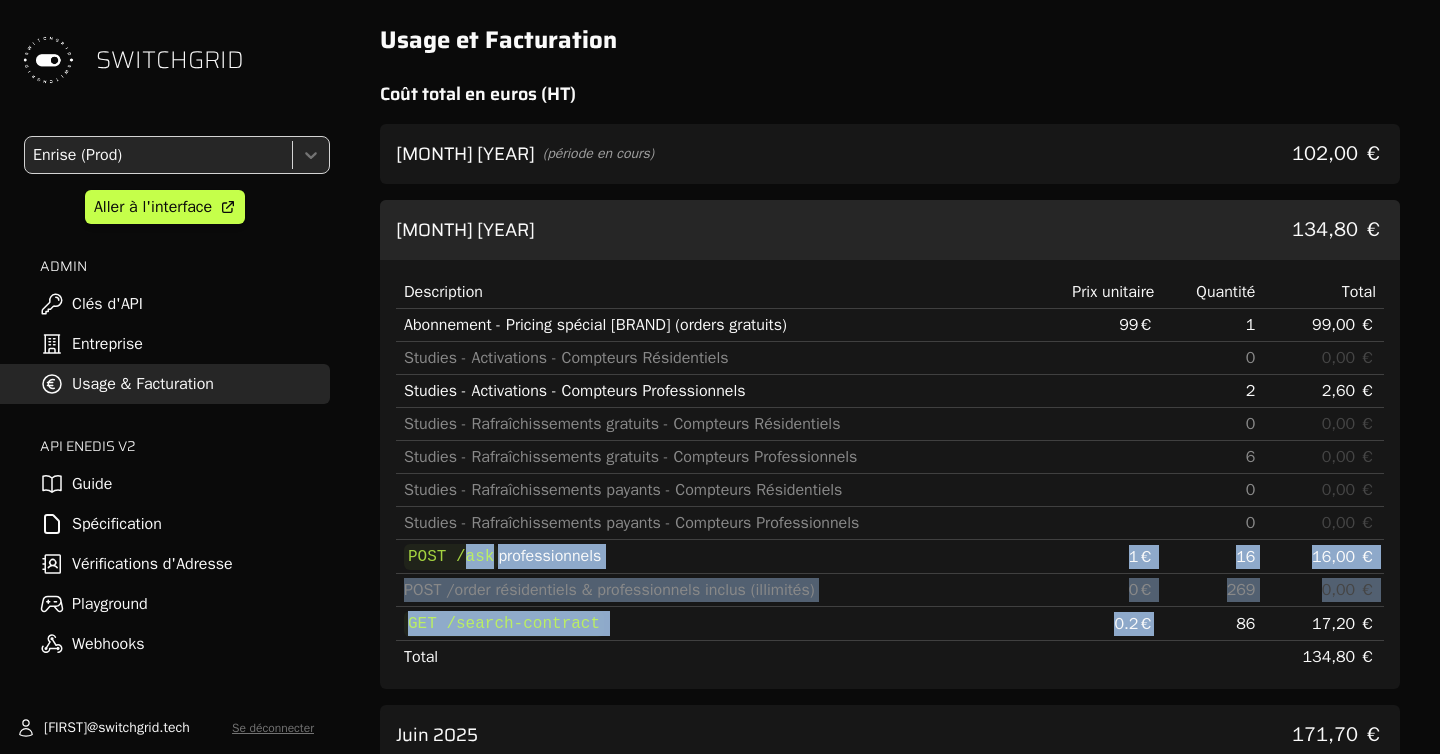 drag, startPoint x: 466, startPoint y: 554, endPoint x: 1300, endPoint y: 637, distance: 838.11993 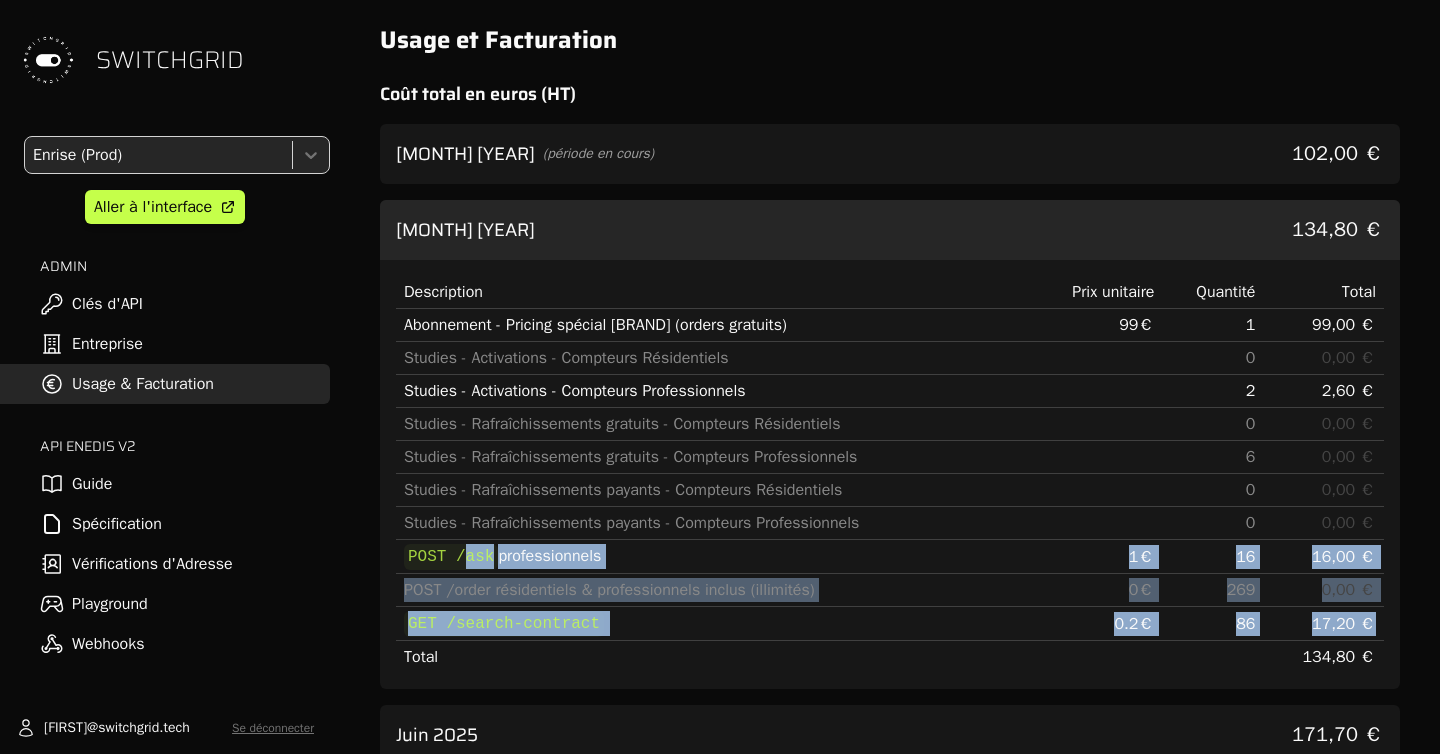 drag, startPoint x: 464, startPoint y: 357, endPoint x: 718, endPoint y: 546, distance: 316.60226 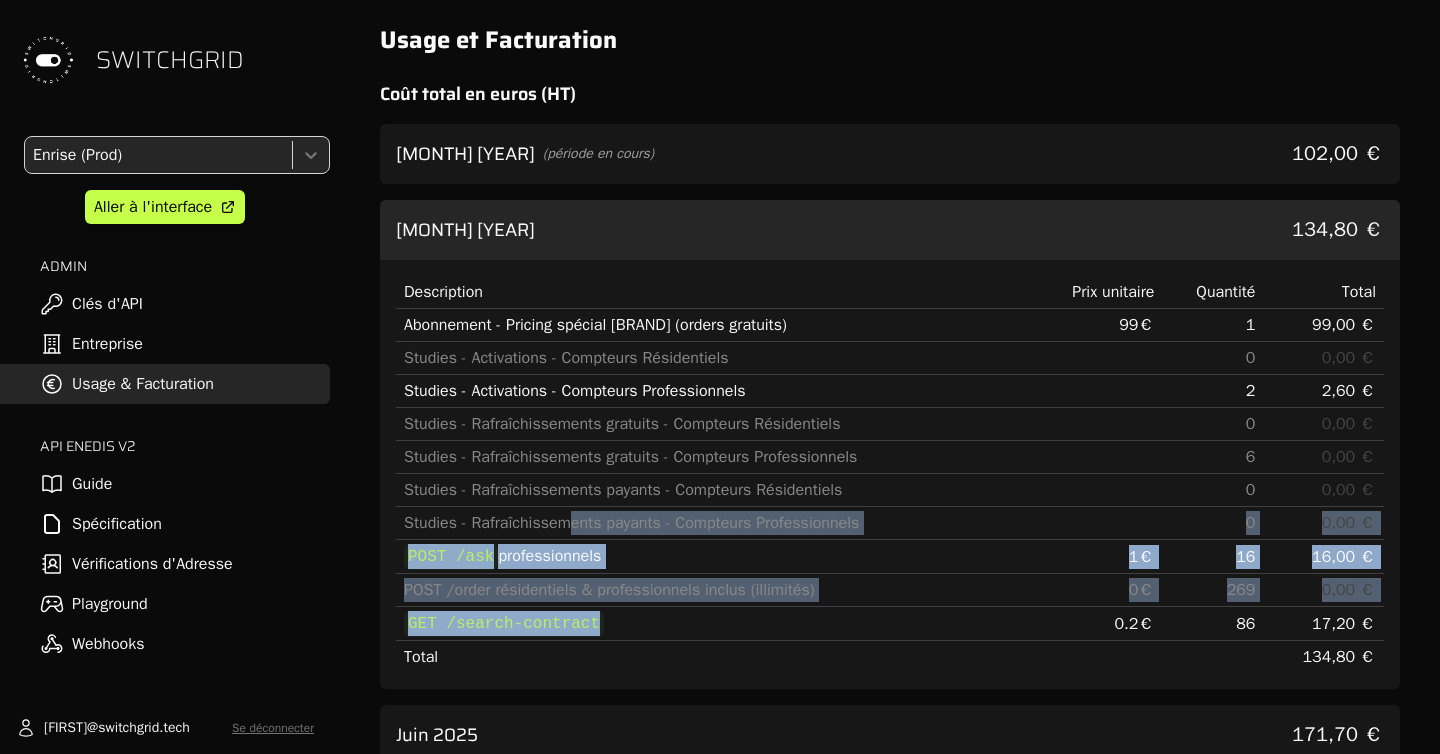 drag, startPoint x: 685, startPoint y: 626, endPoint x: 570, endPoint y: 534, distance: 147.27185 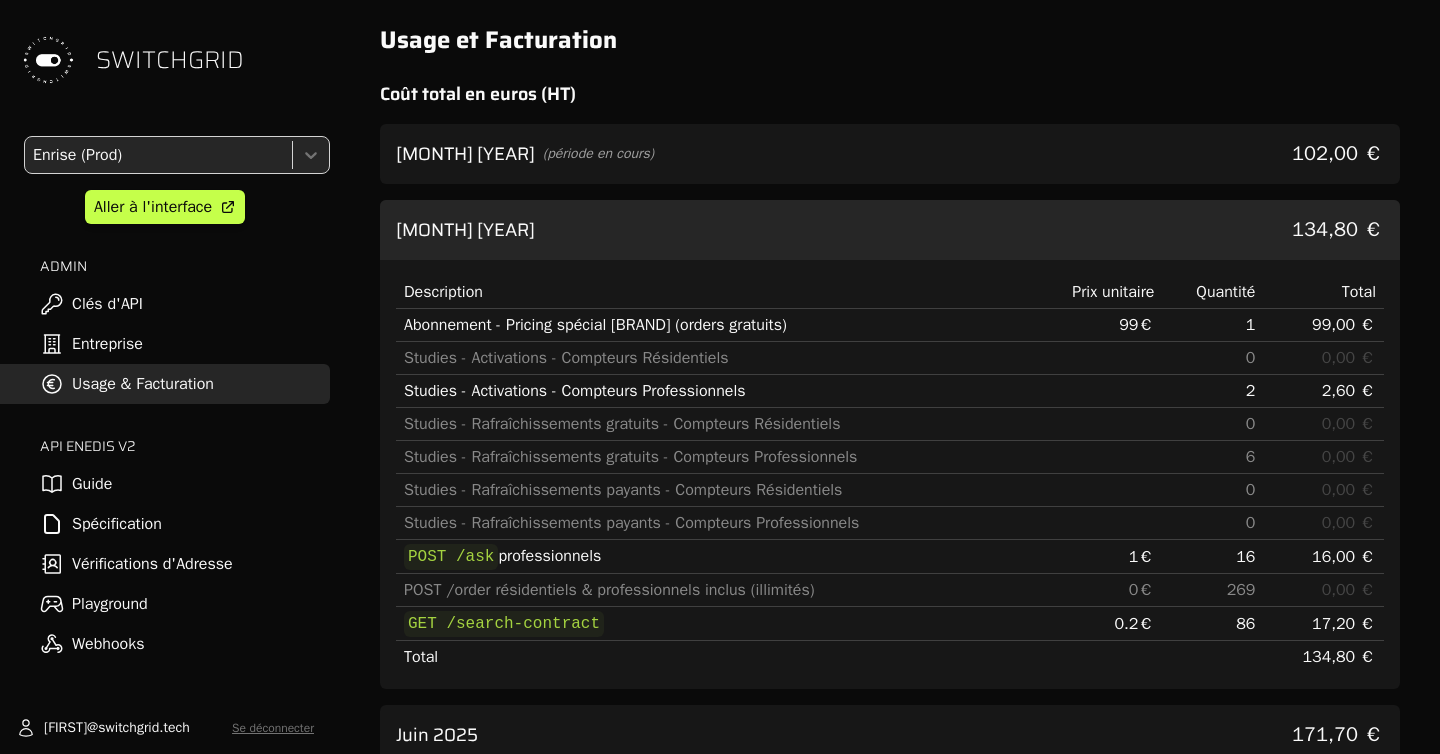 click at bounding box center (156, 155) 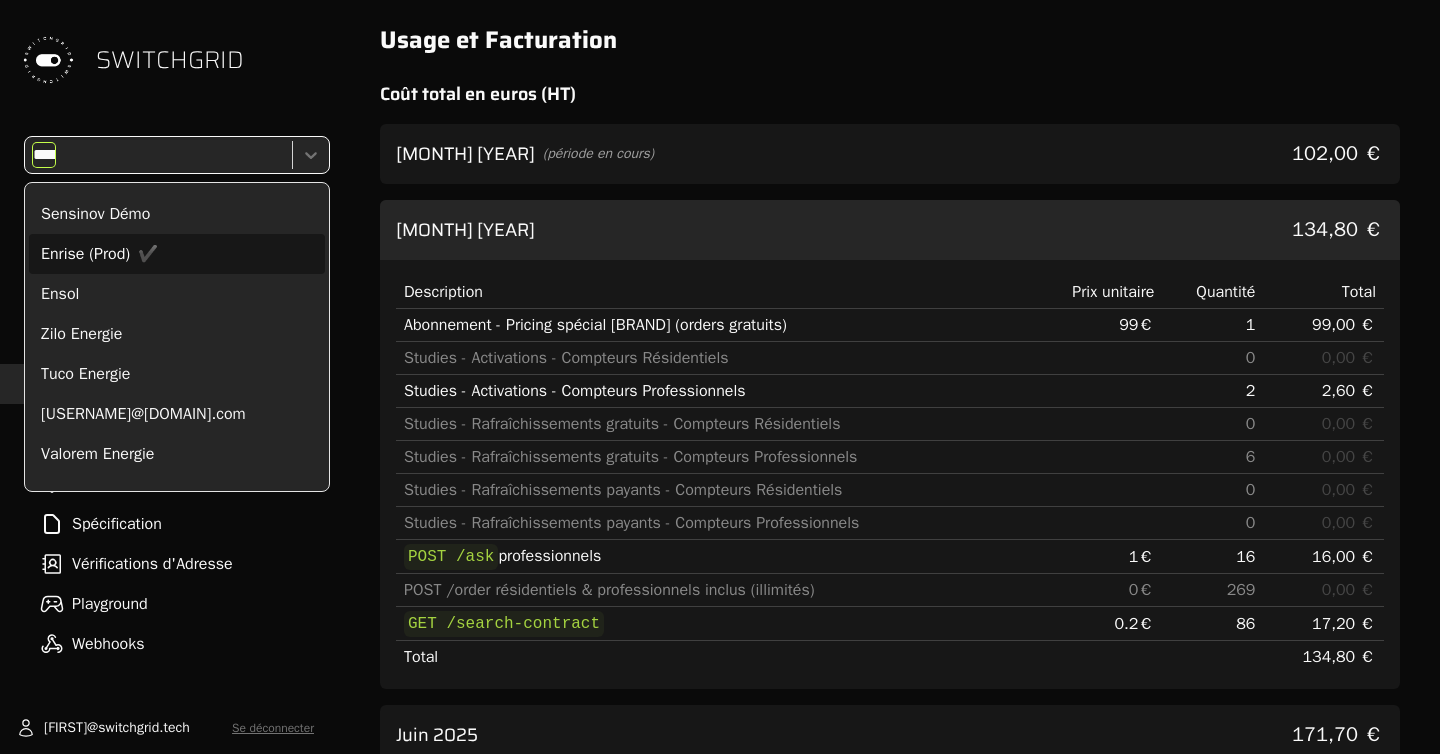 scroll, scrollTop: 0, scrollLeft: 0, axis: both 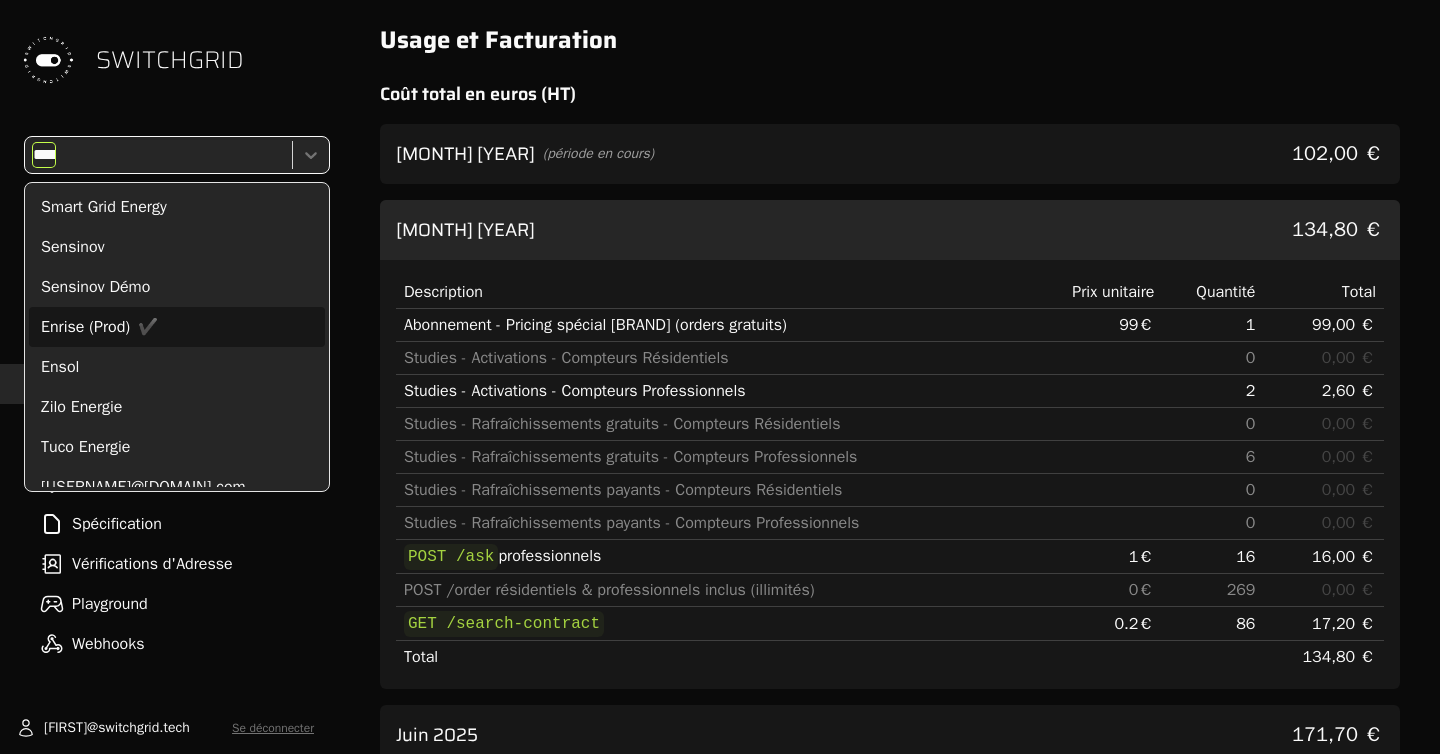 type on "*****" 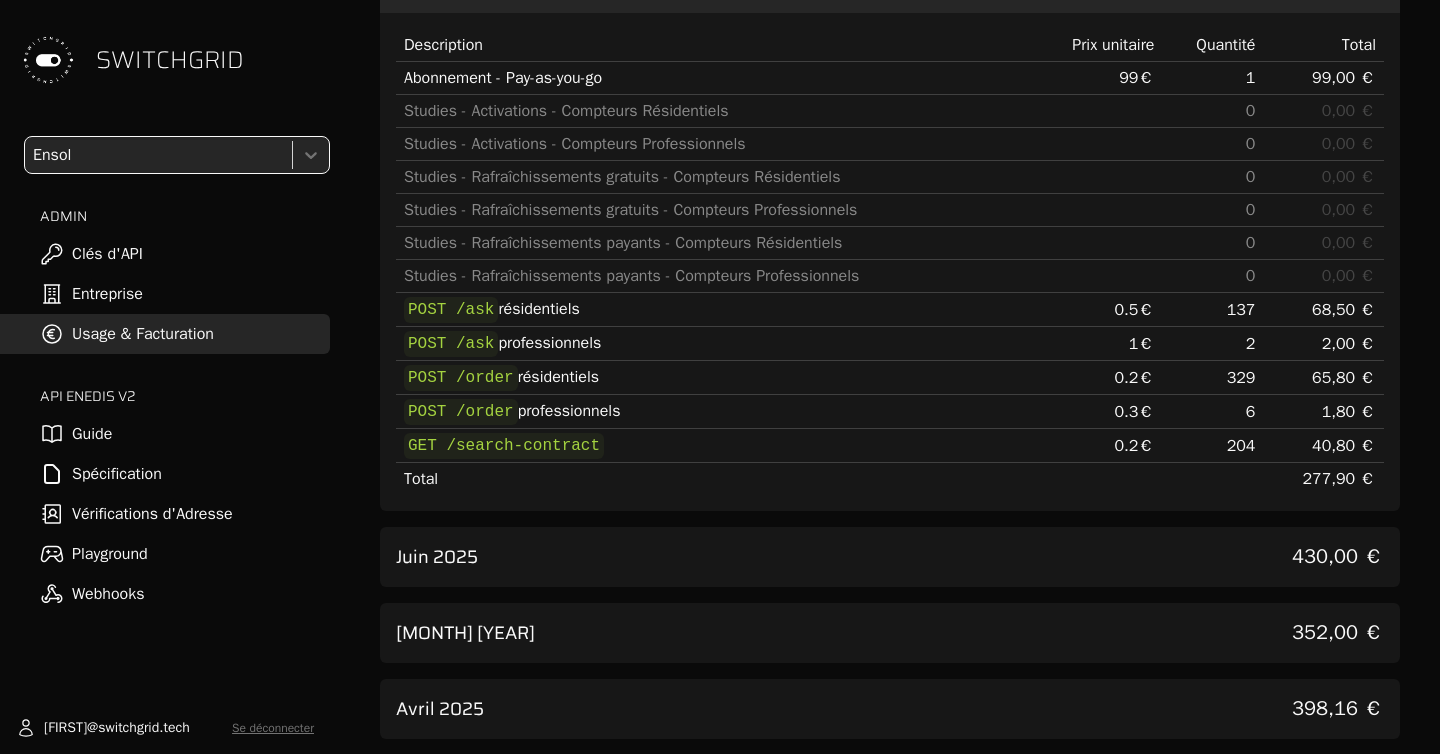 scroll, scrollTop: 218, scrollLeft: 0, axis: vertical 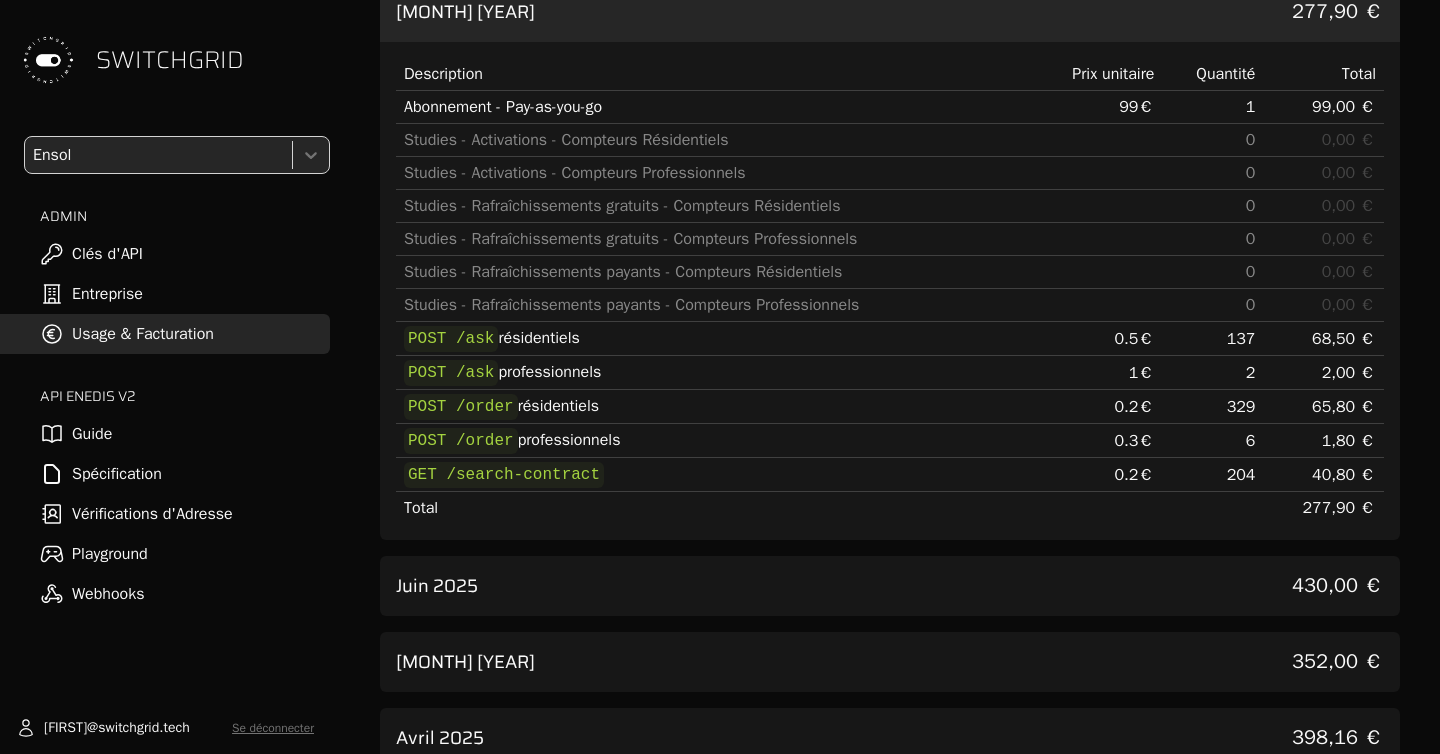 drag, startPoint x: 554, startPoint y: 335, endPoint x: 922, endPoint y: 335, distance: 368 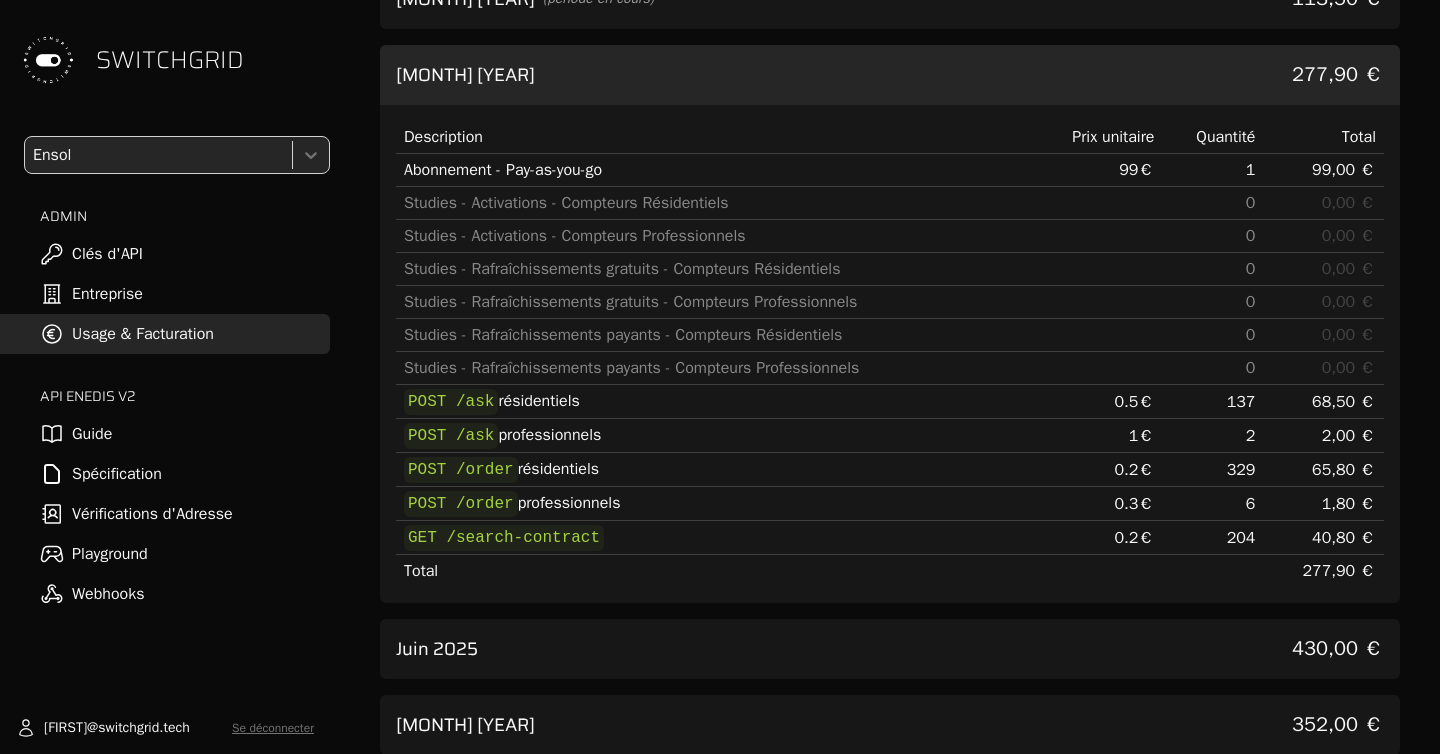 scroll, scrollTop: 131, scrollLeft: 0, axis: vertical 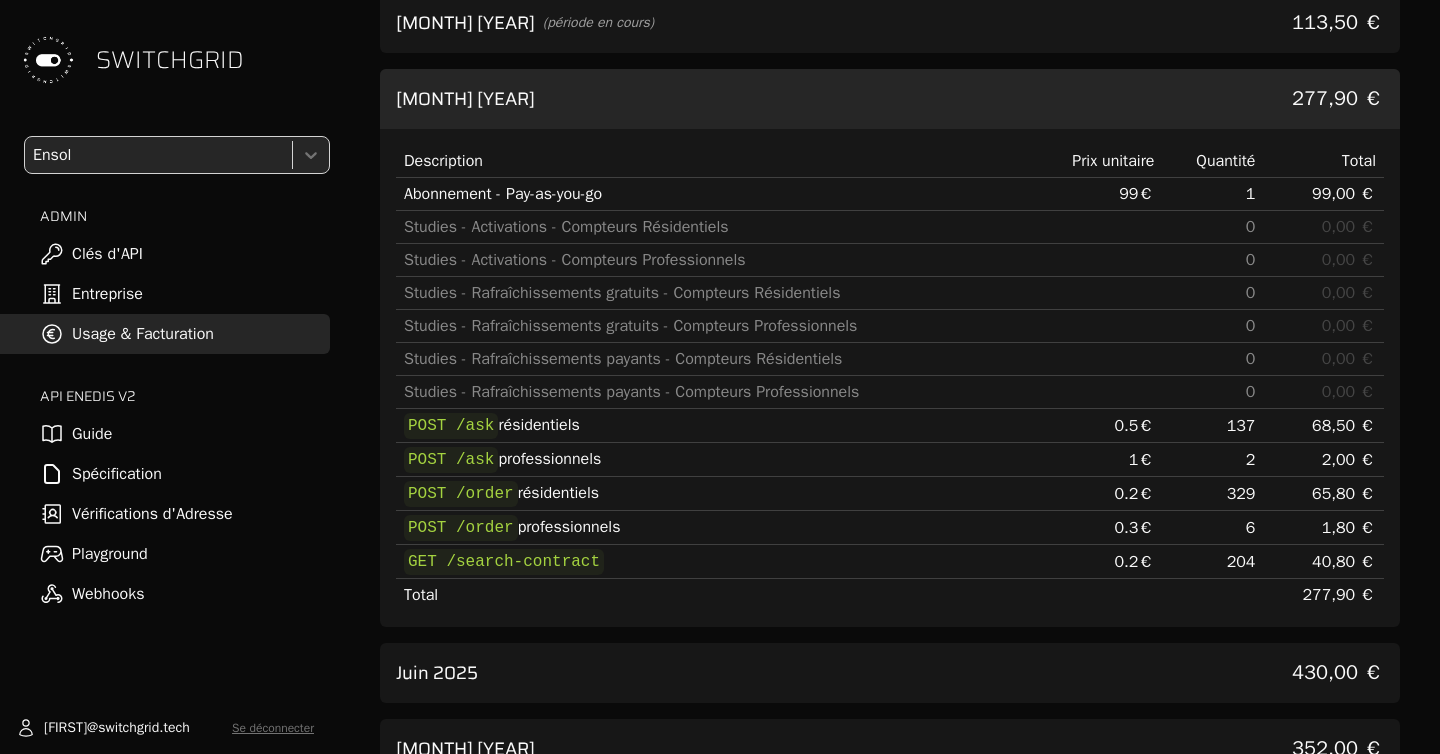 click on "[MONTH] [YEAR] [PRICE]" at bounding box center (890, 99) 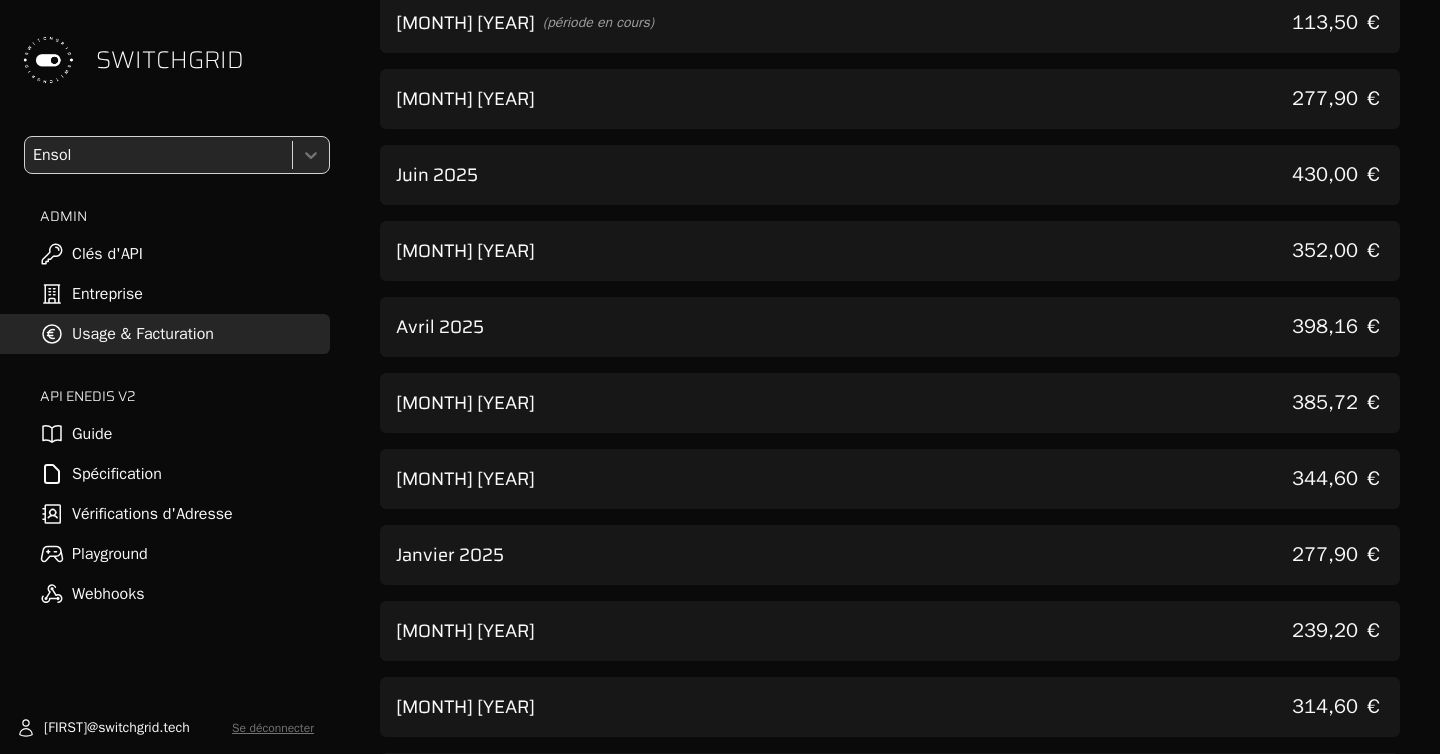 click at bounding box center [156, 155] 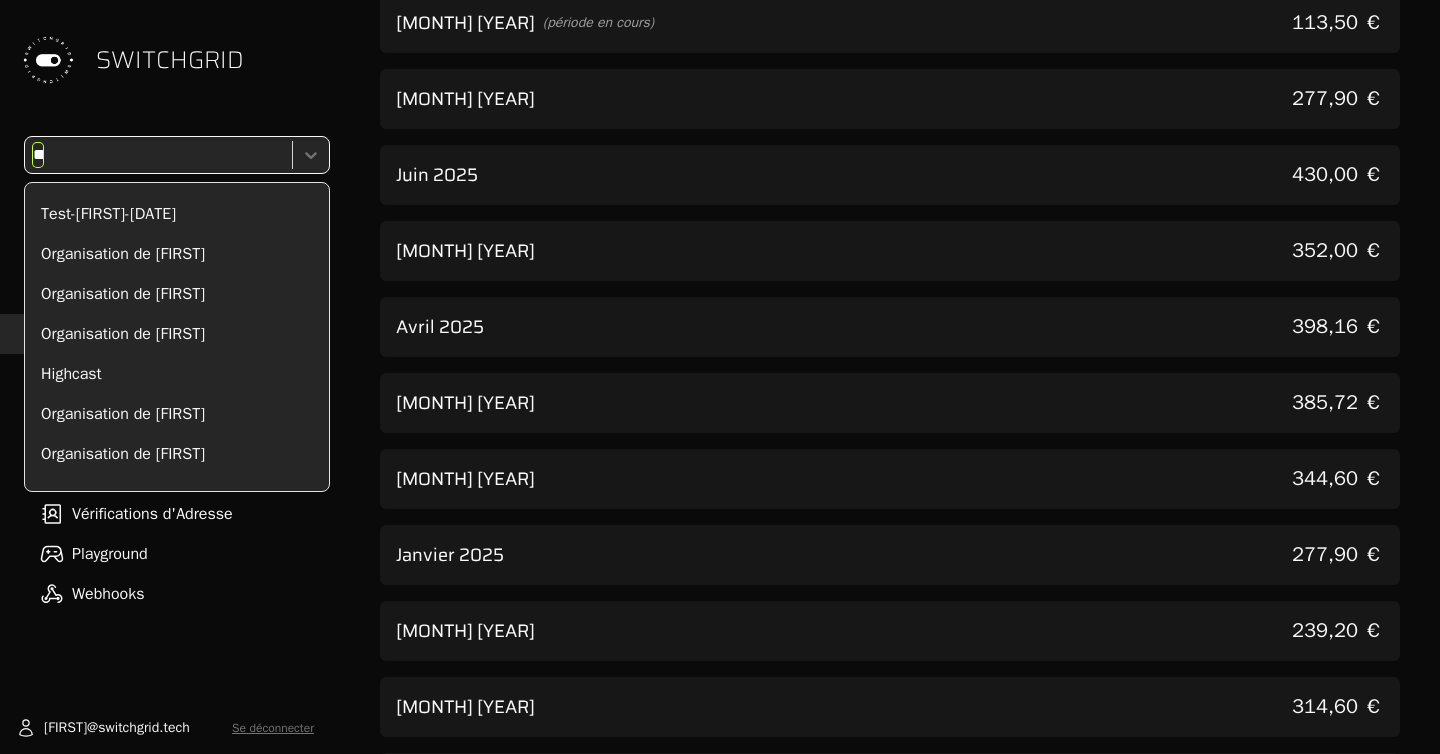 scroll, scrollTop: 0, scrollLeft: 0, axis: both 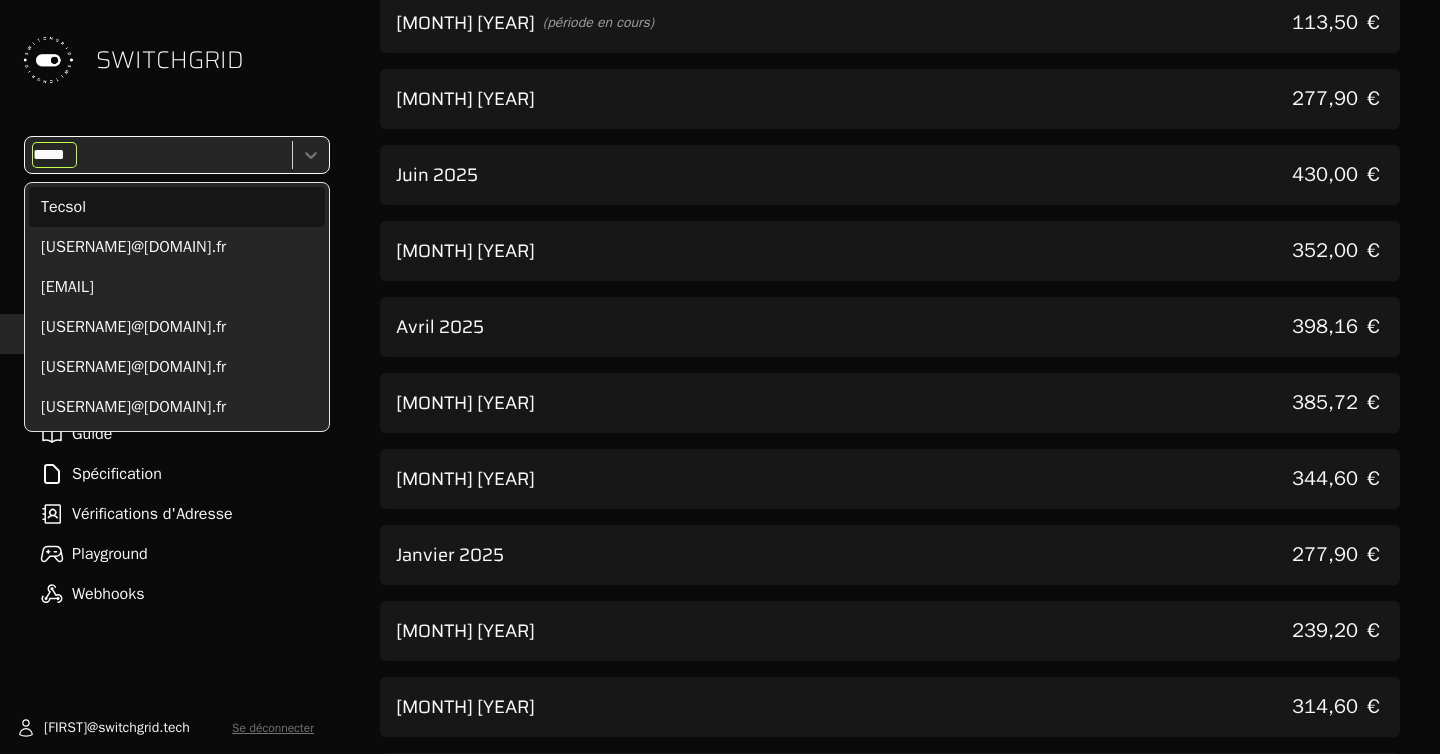 type on "******" 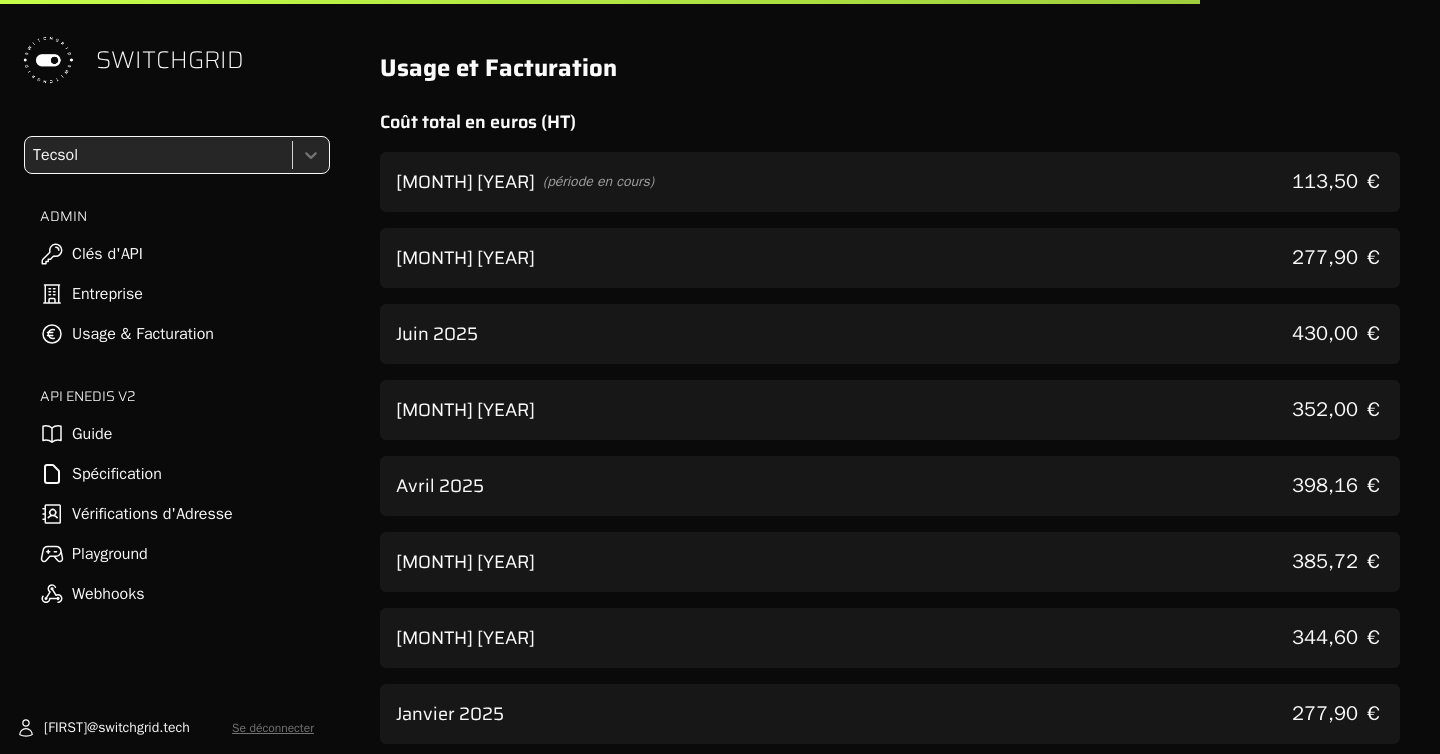 scroll, scrollTop: 638, scrollLeft: 0, axis: vertical 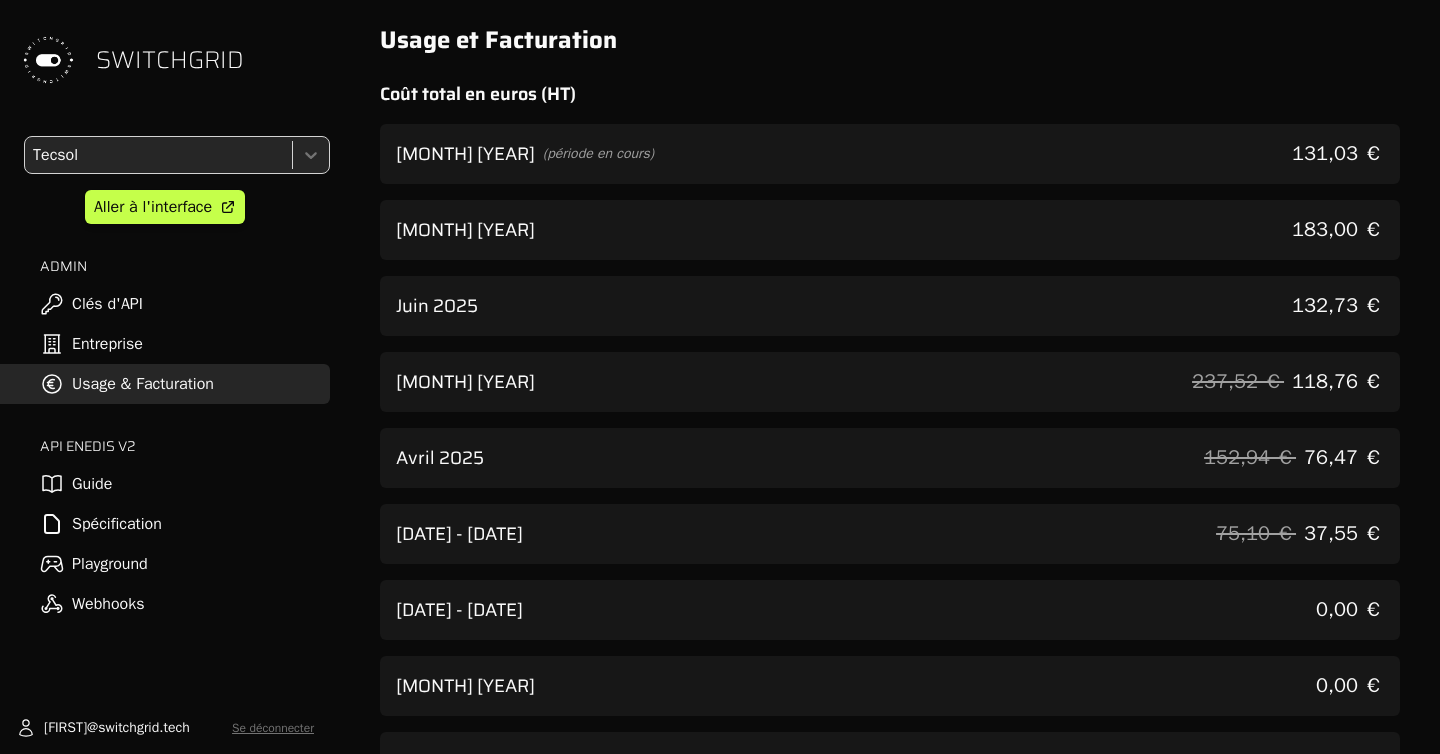 click on "[MONTH] [YEAR] [PRICE]" at bounding box center (890, 230) 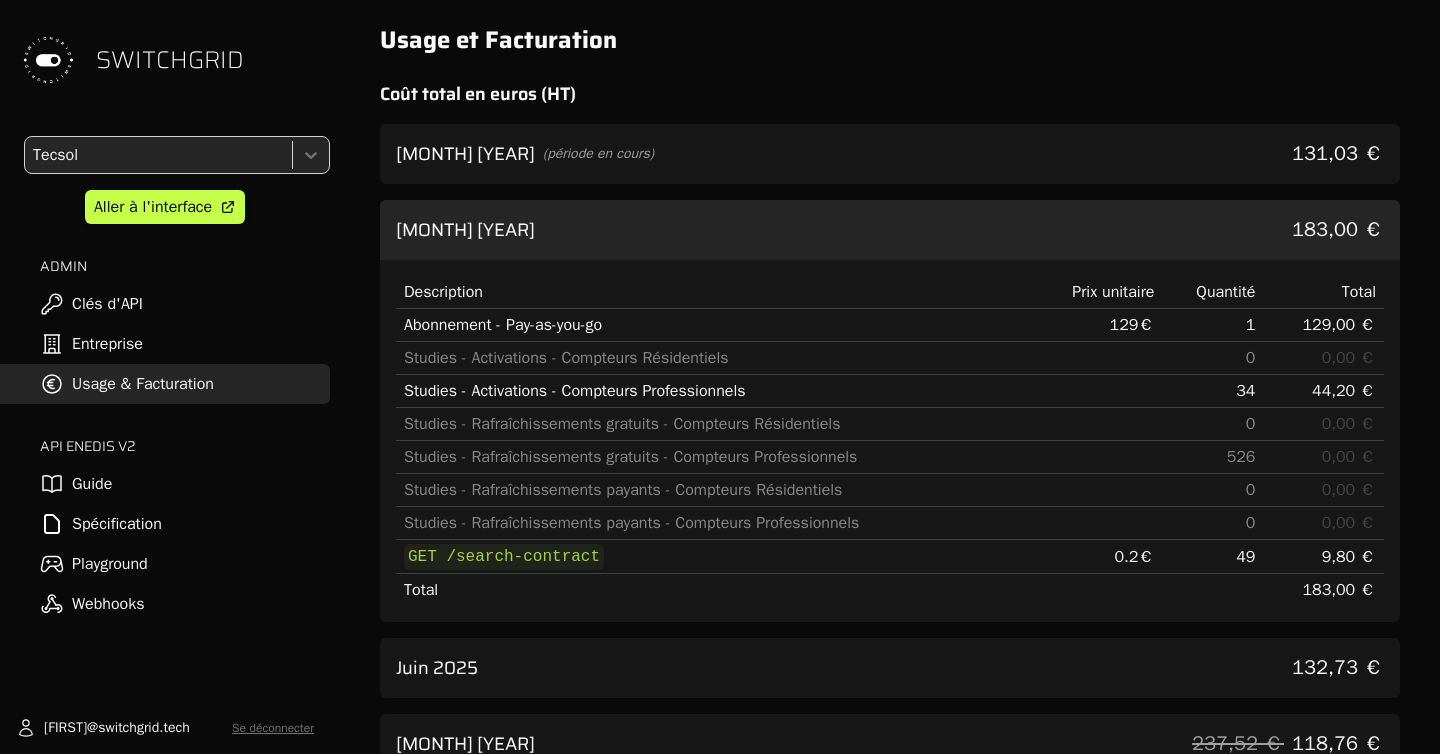 click at bounding box center (156, 155) 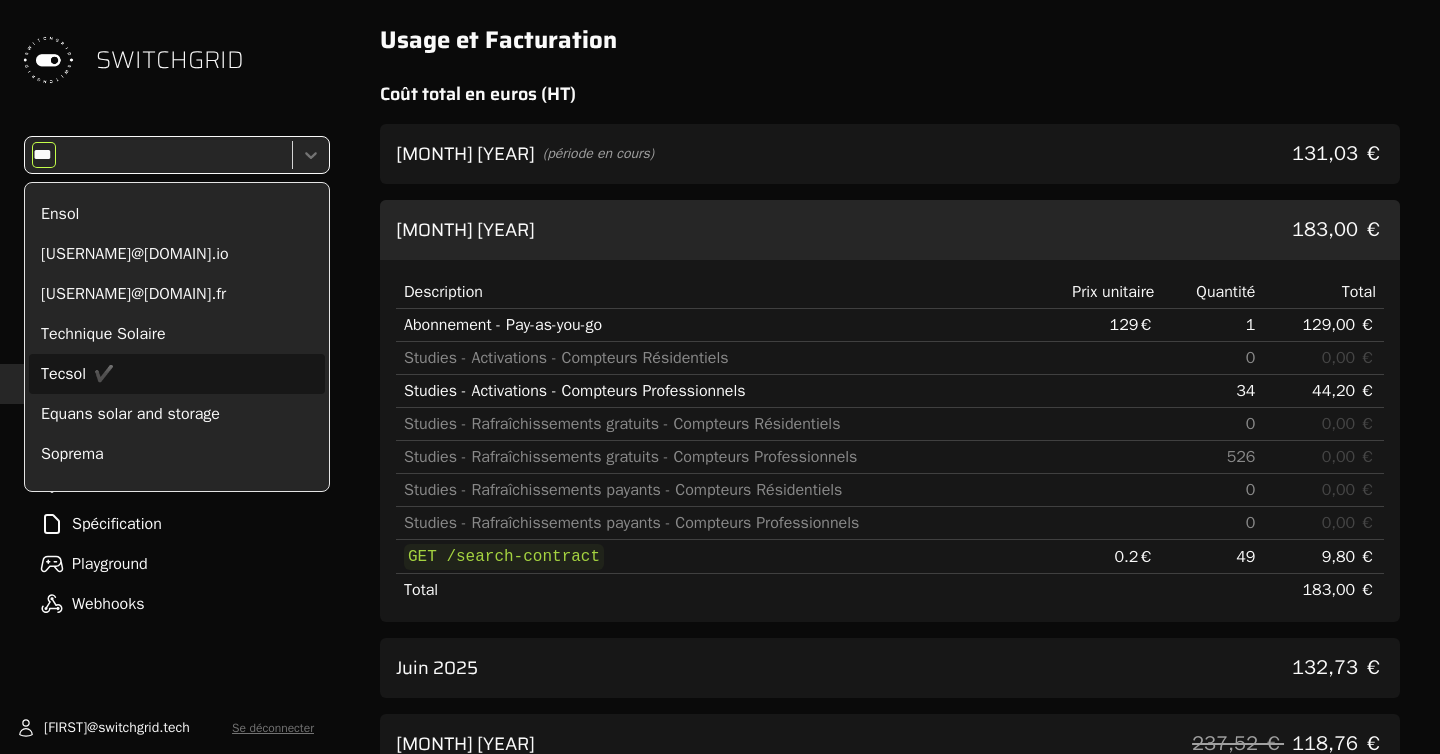 scroll, scrollTop: 0, scrollLeft: 0, axis: both 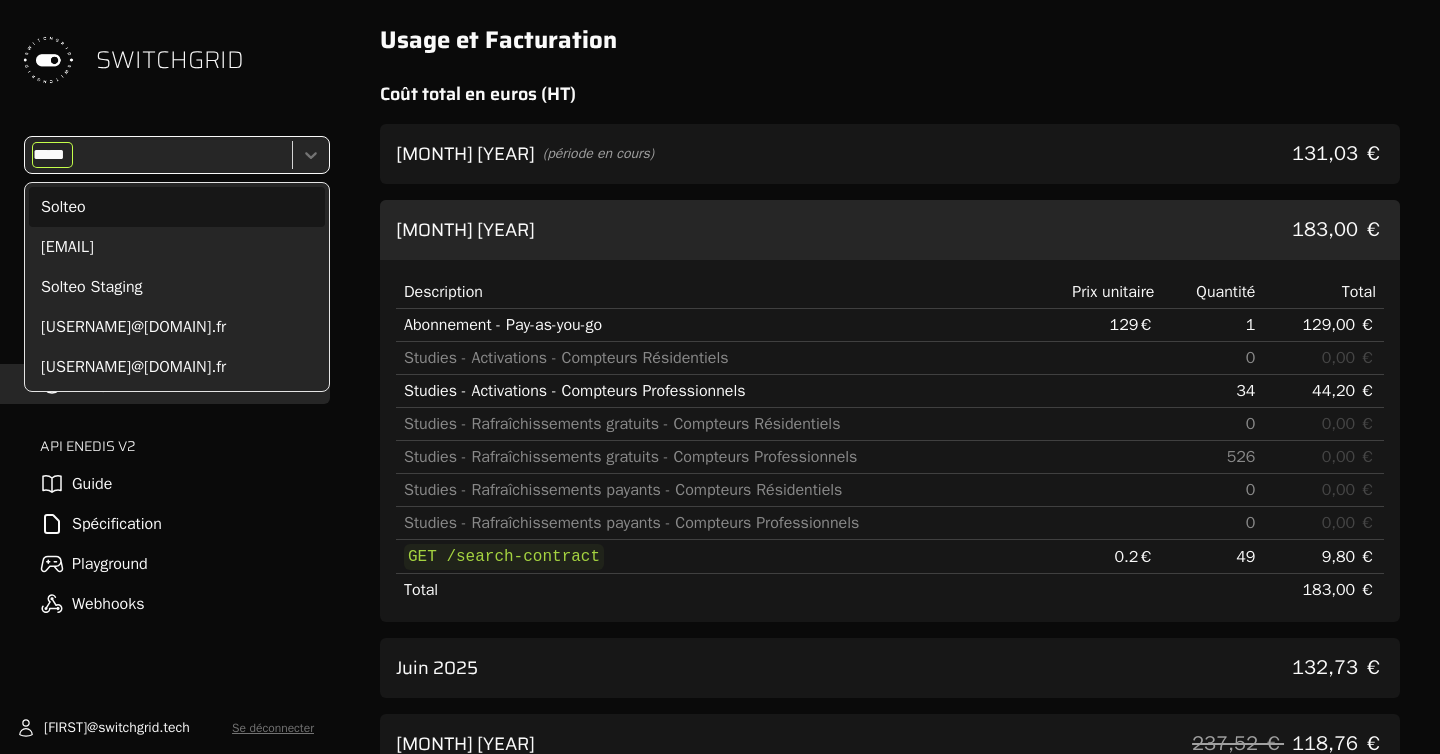 type on "******" 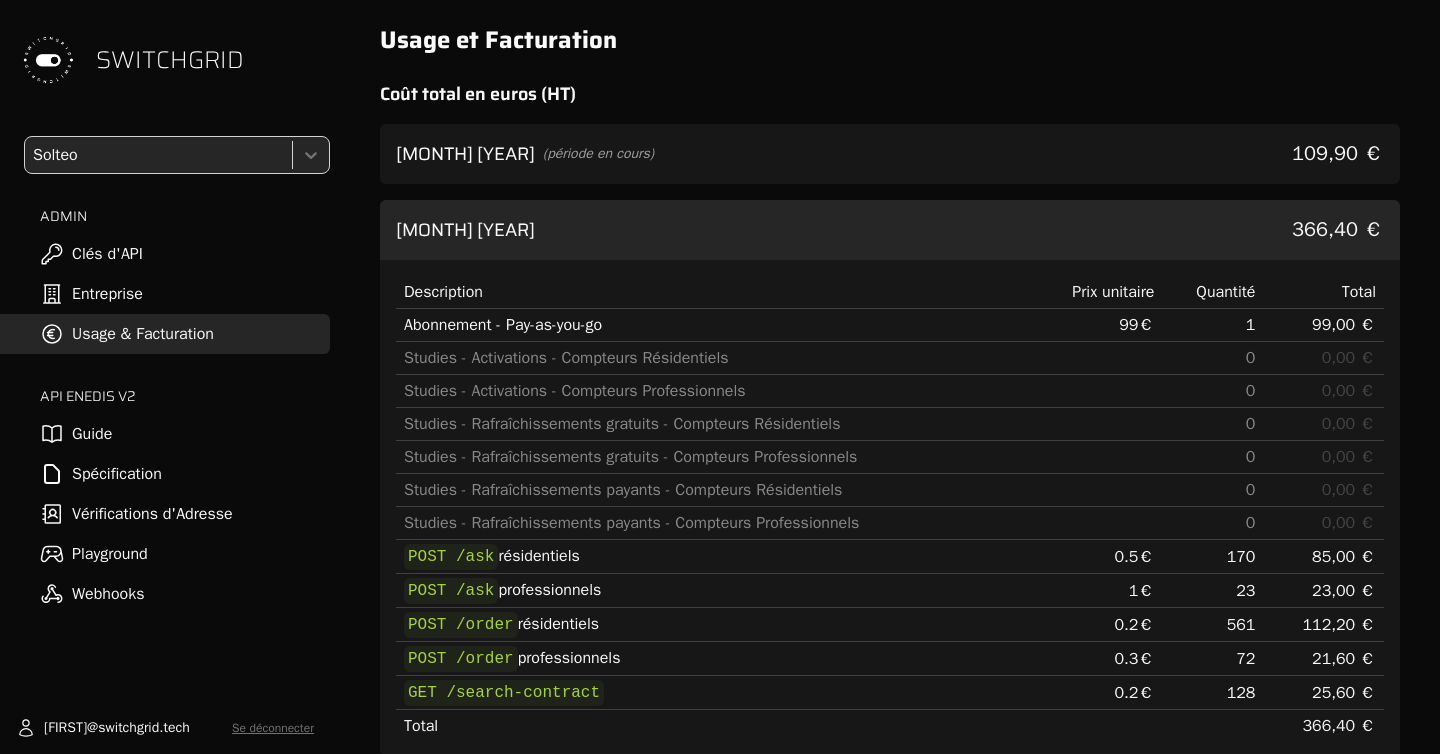 click on "Juillet 2025 366,40 €" at bounding box center [890, 230] 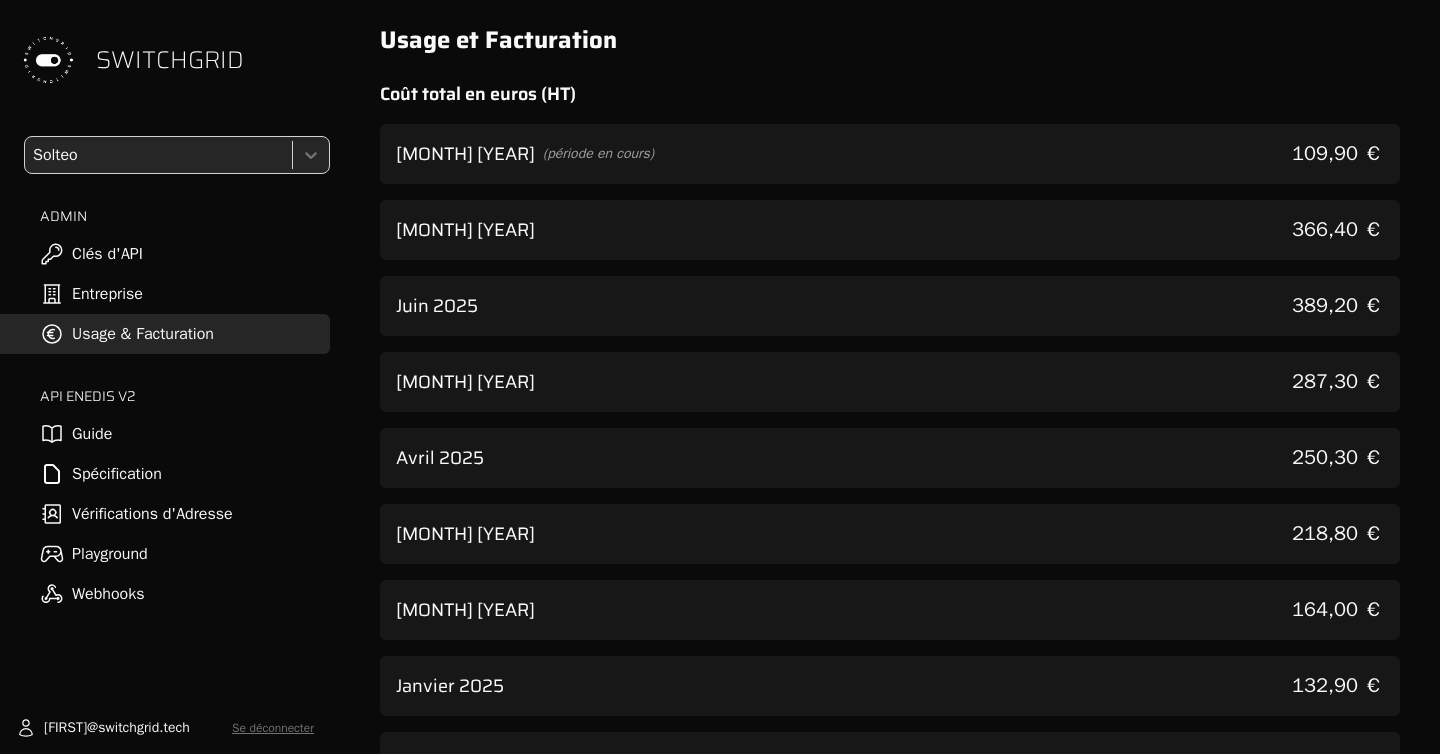click at bounding box center (156, 155) 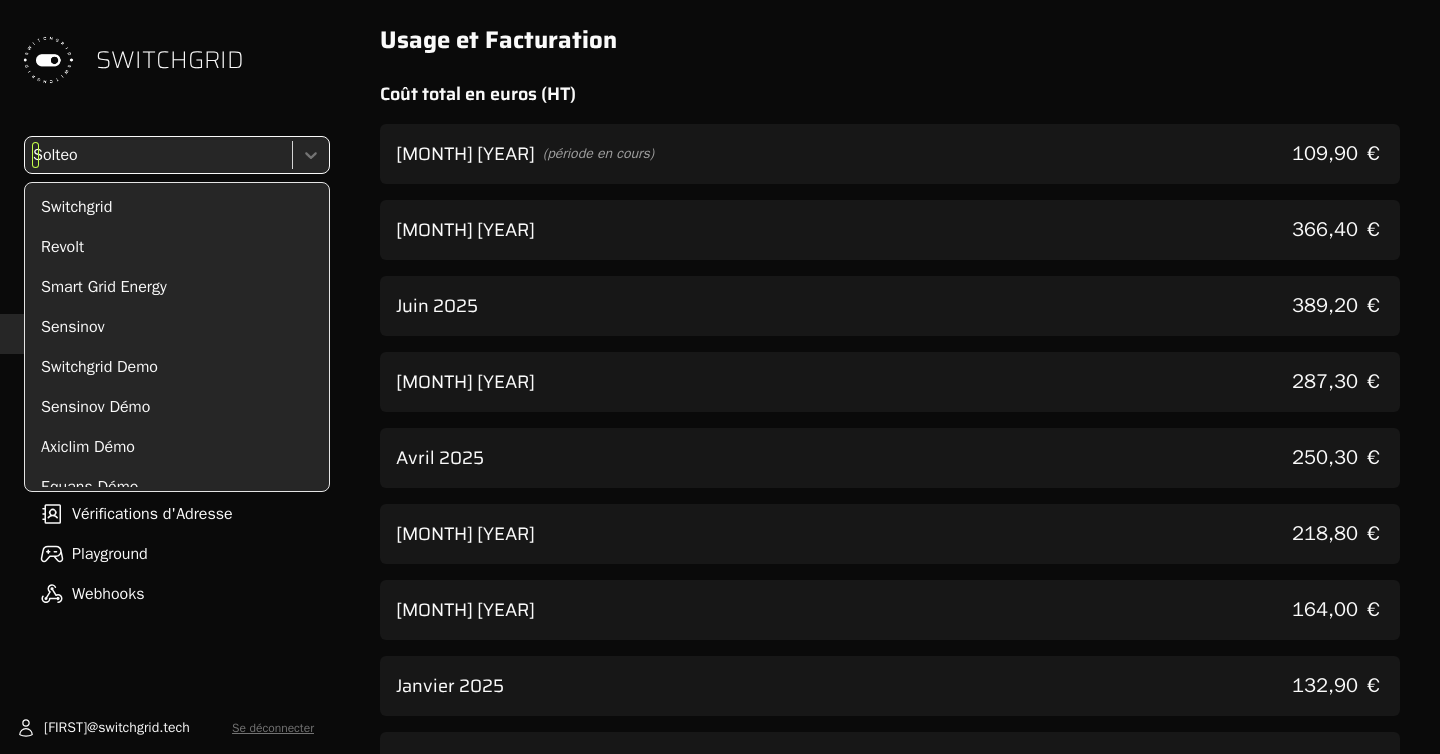 scroll, scrollTop: 113, scrollLeft: 0, axis: vertical 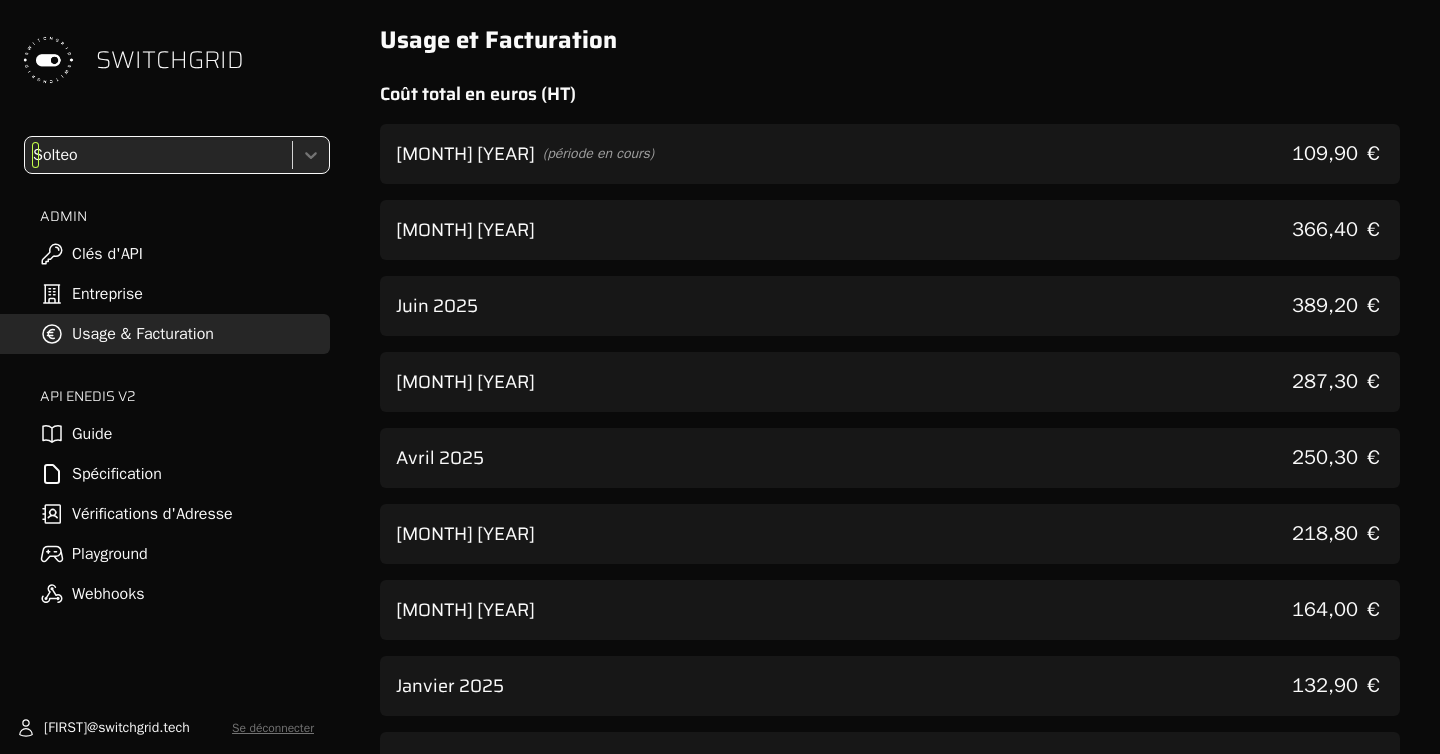 click at bounding box center (156, 155) 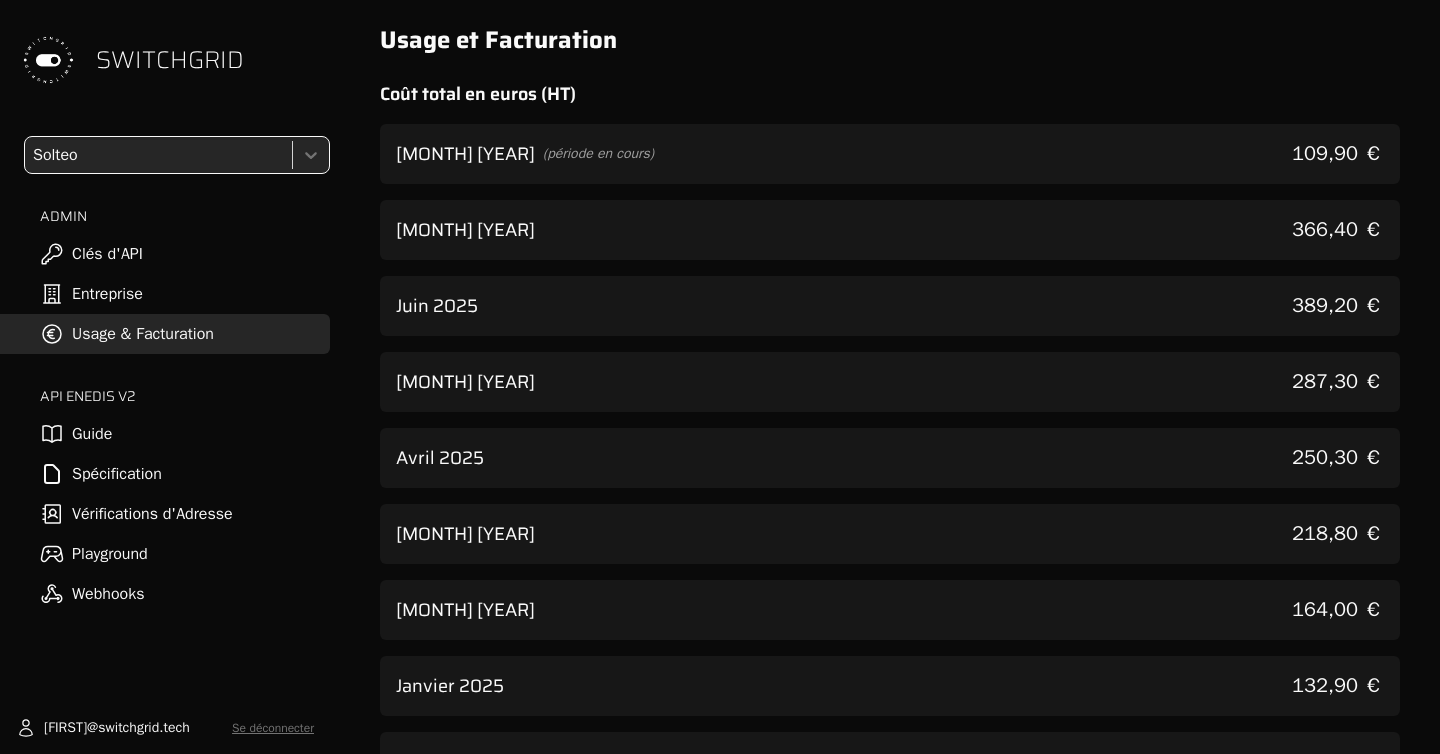 click on "[MONTH] [YEAR]" at bounding box center (465, 230) 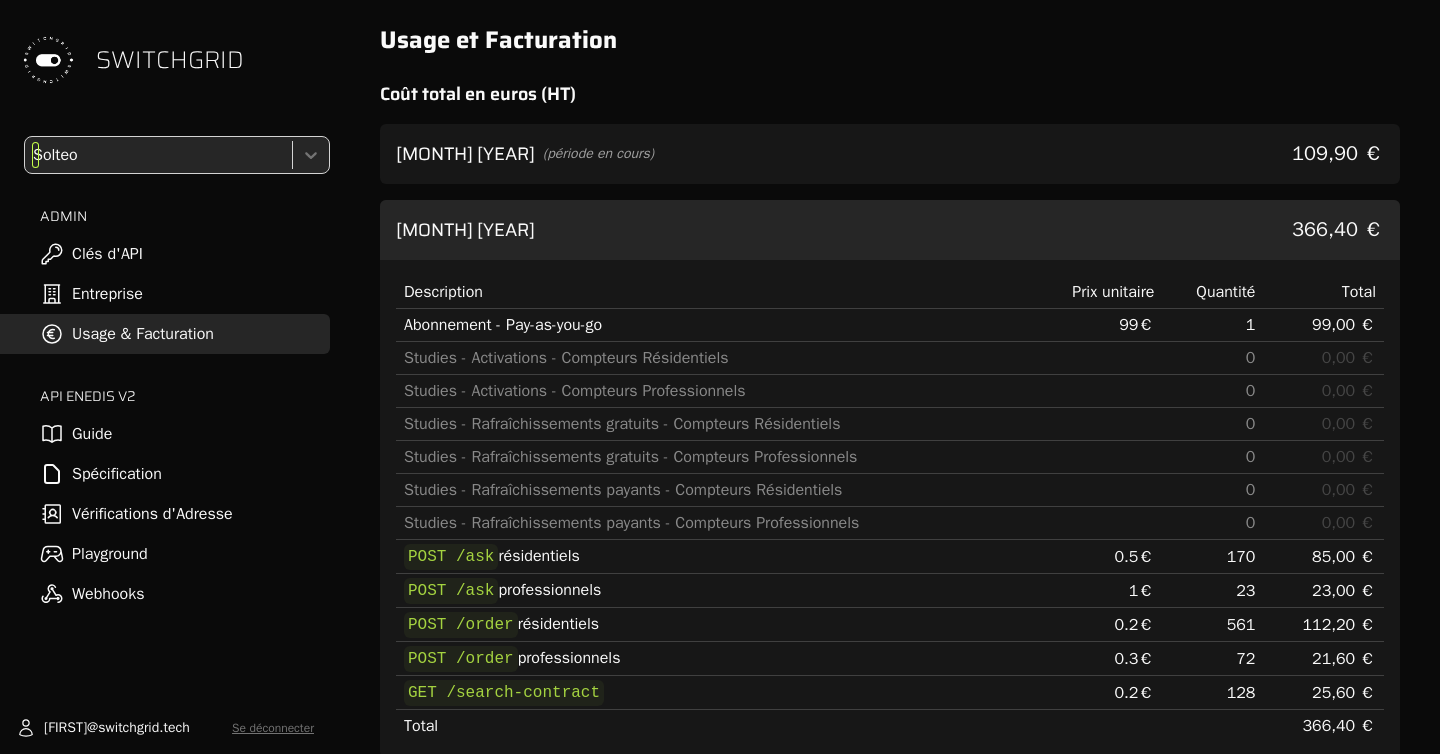 click at bounding box center [156, 155] 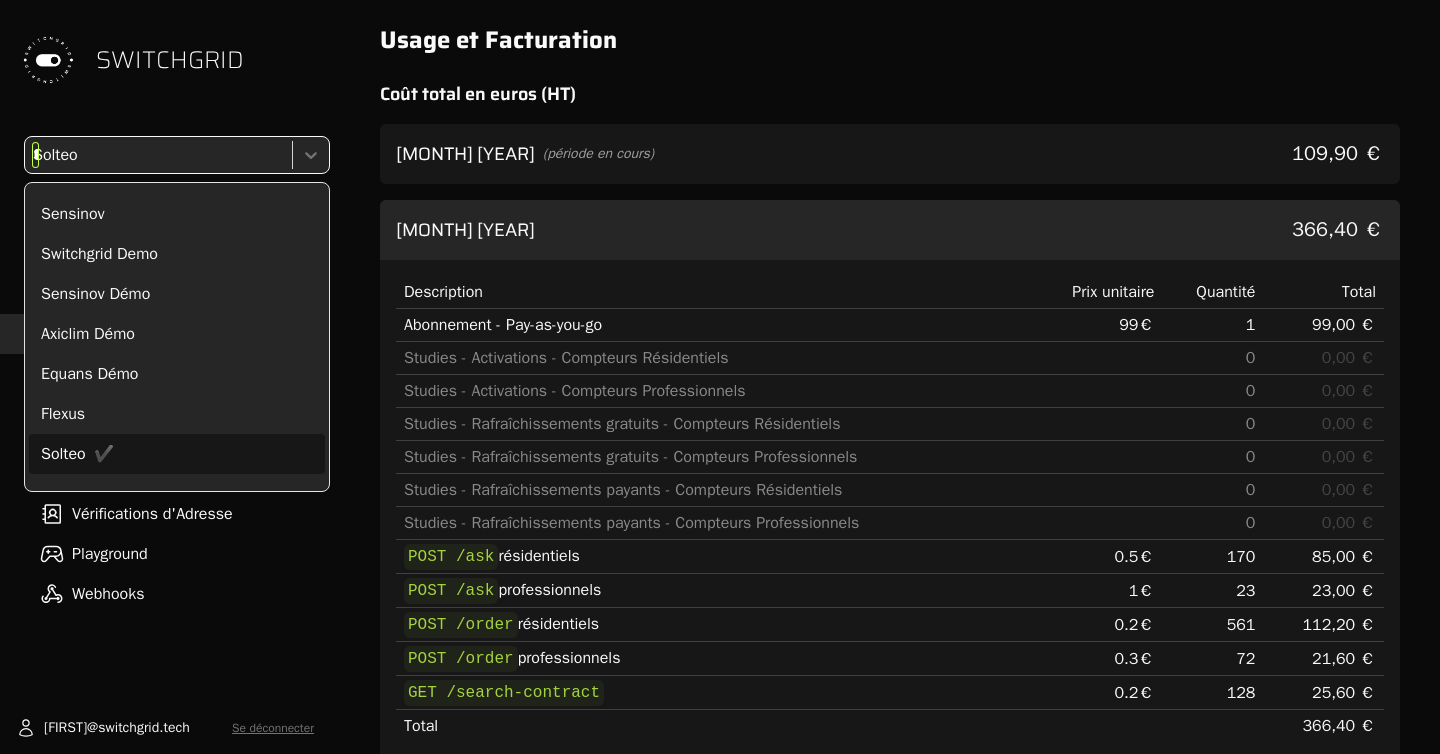 scroll, scrollTop: 0, scrollLeft: 0, axis: both 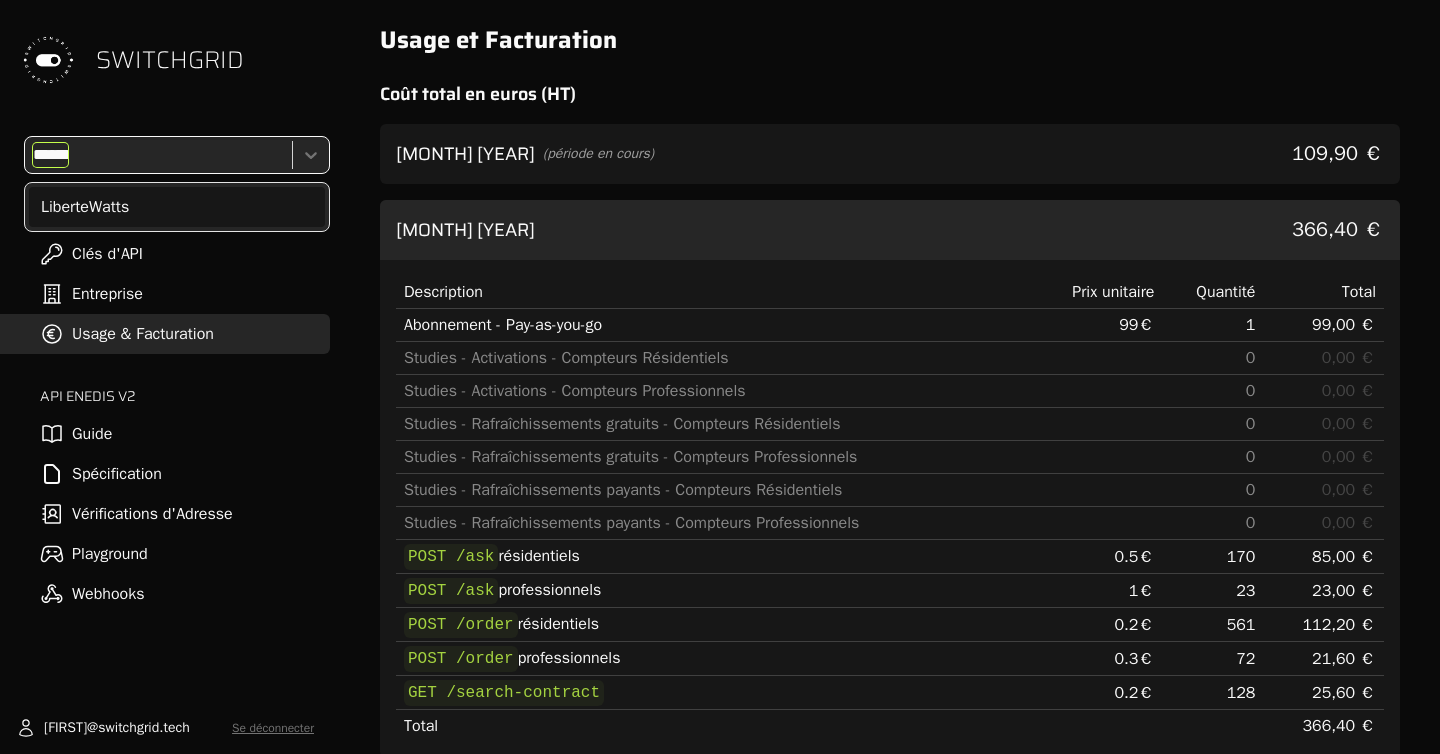 type on "*******" 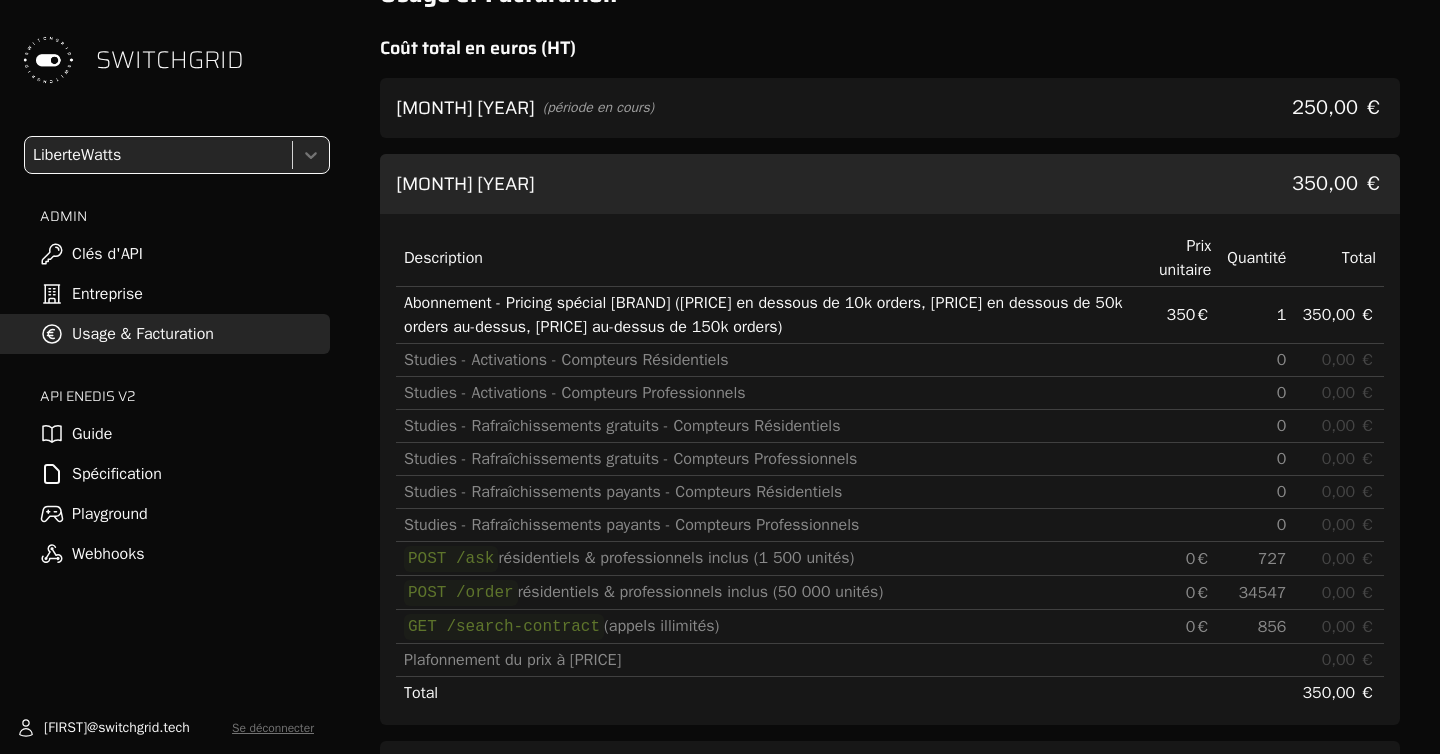 scroll, scrollTop: 57, scrollLeft: 0, axis: vertical 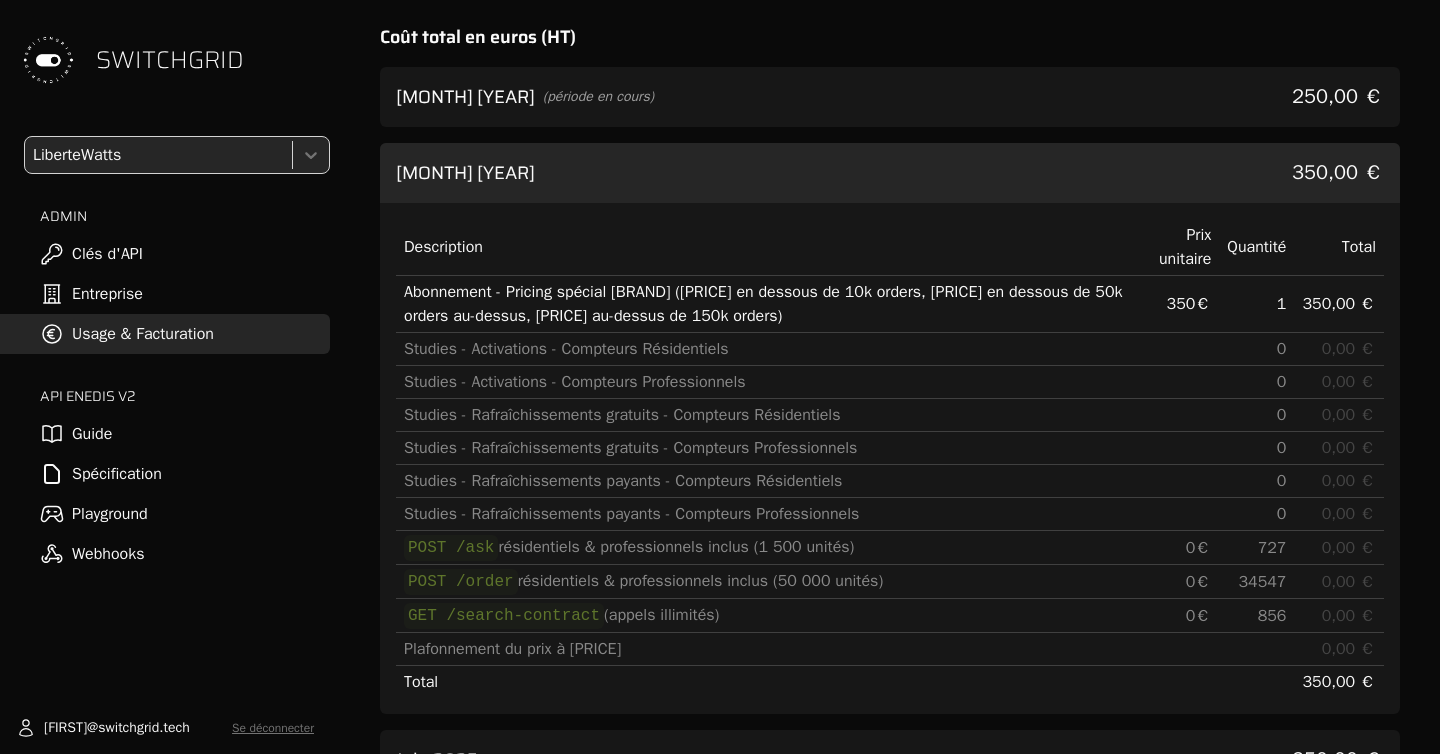 click on "[BRAND] ADMIN Clés d'API Entreprise Usage & Facturation API ENEDIS v2 Guide Spécification Playground Webhooks" at bounding box center [165, 355] 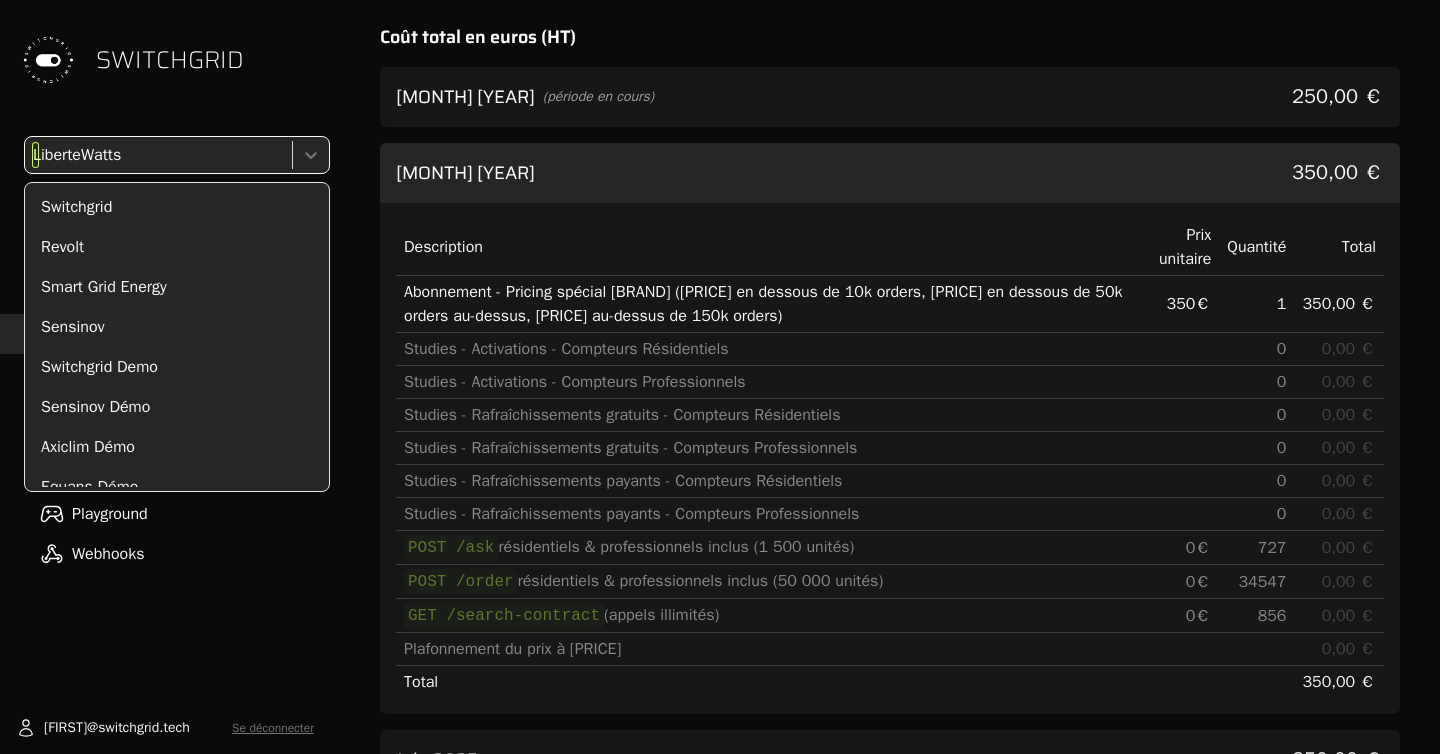 click at bounding box center (156, 155) 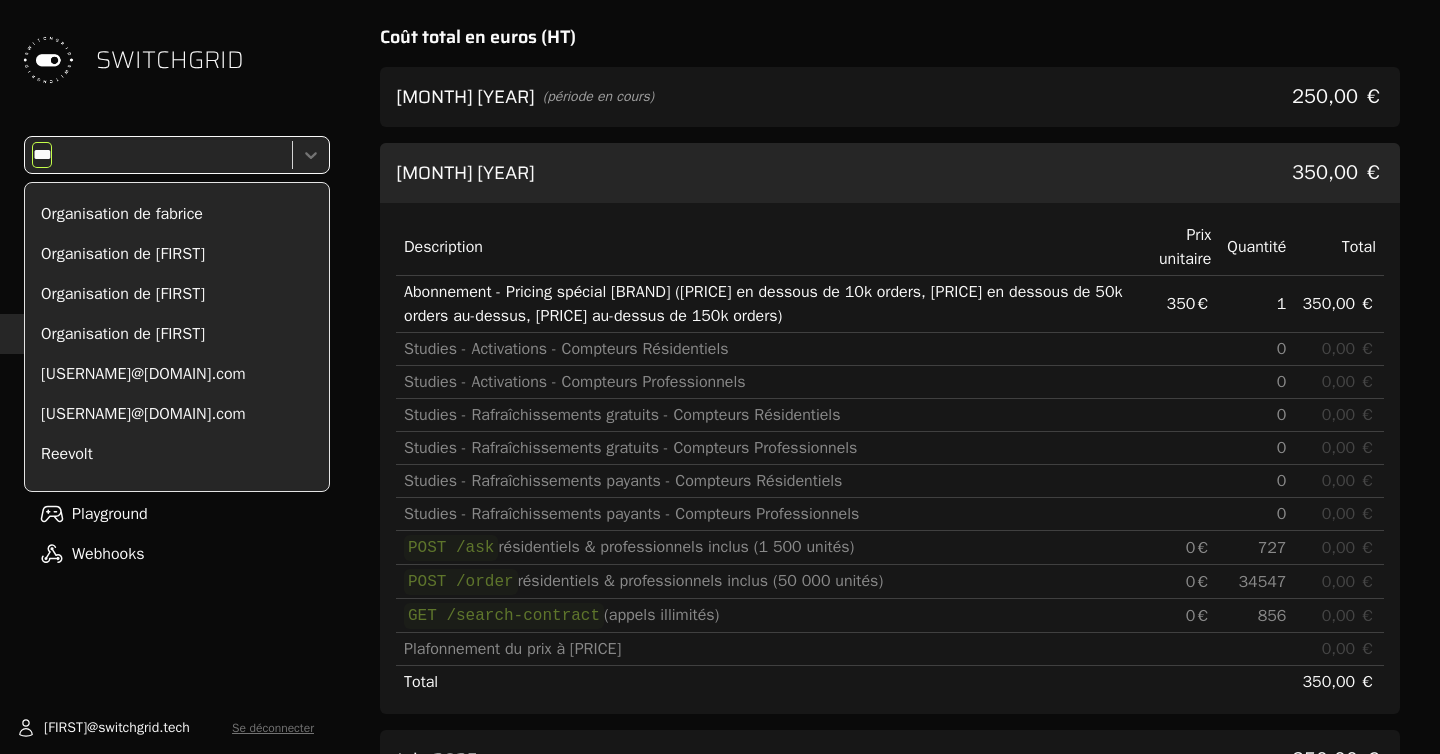 scroll, scrollTop: 0, scrollLeft: 0, axis: both 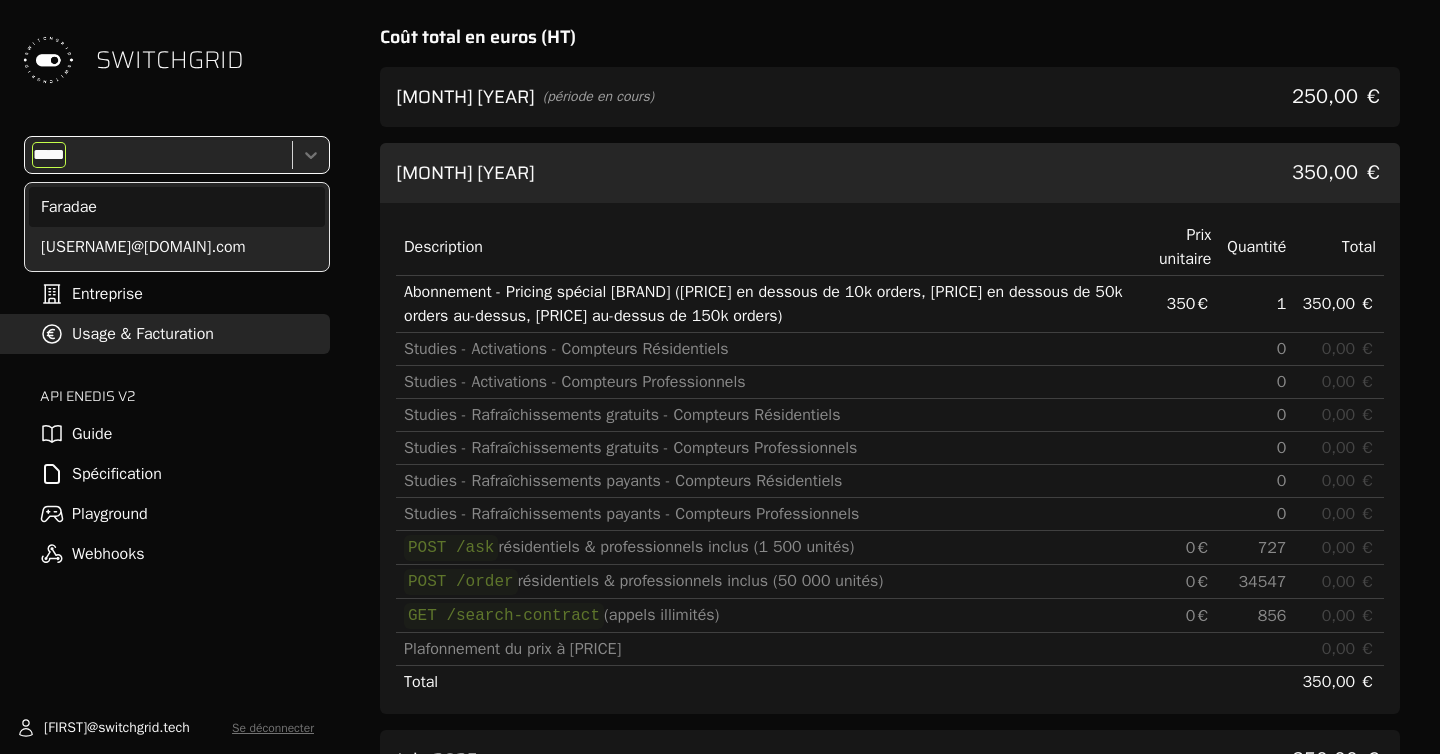 type on "******" 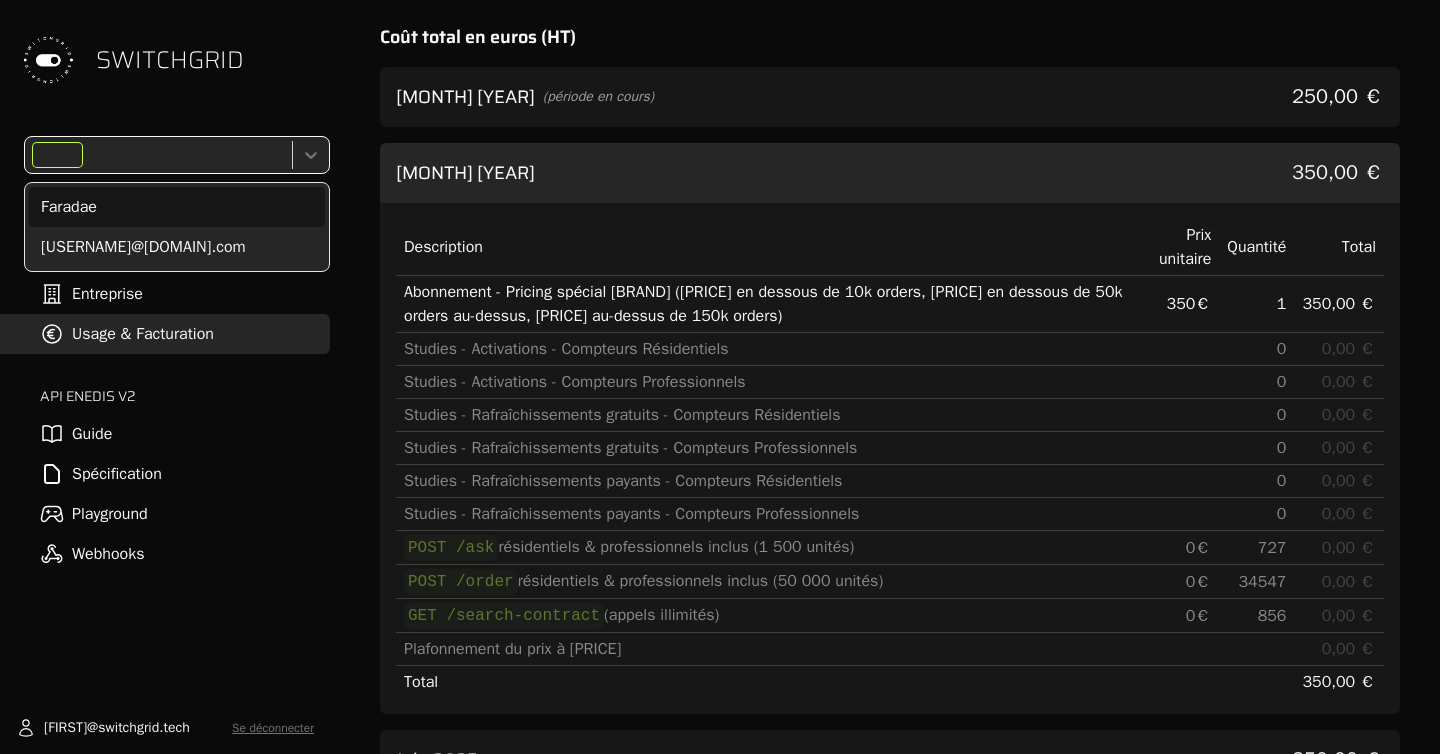 scroll, scrollTop: 811, scrollLeft: 0, axis: vertical 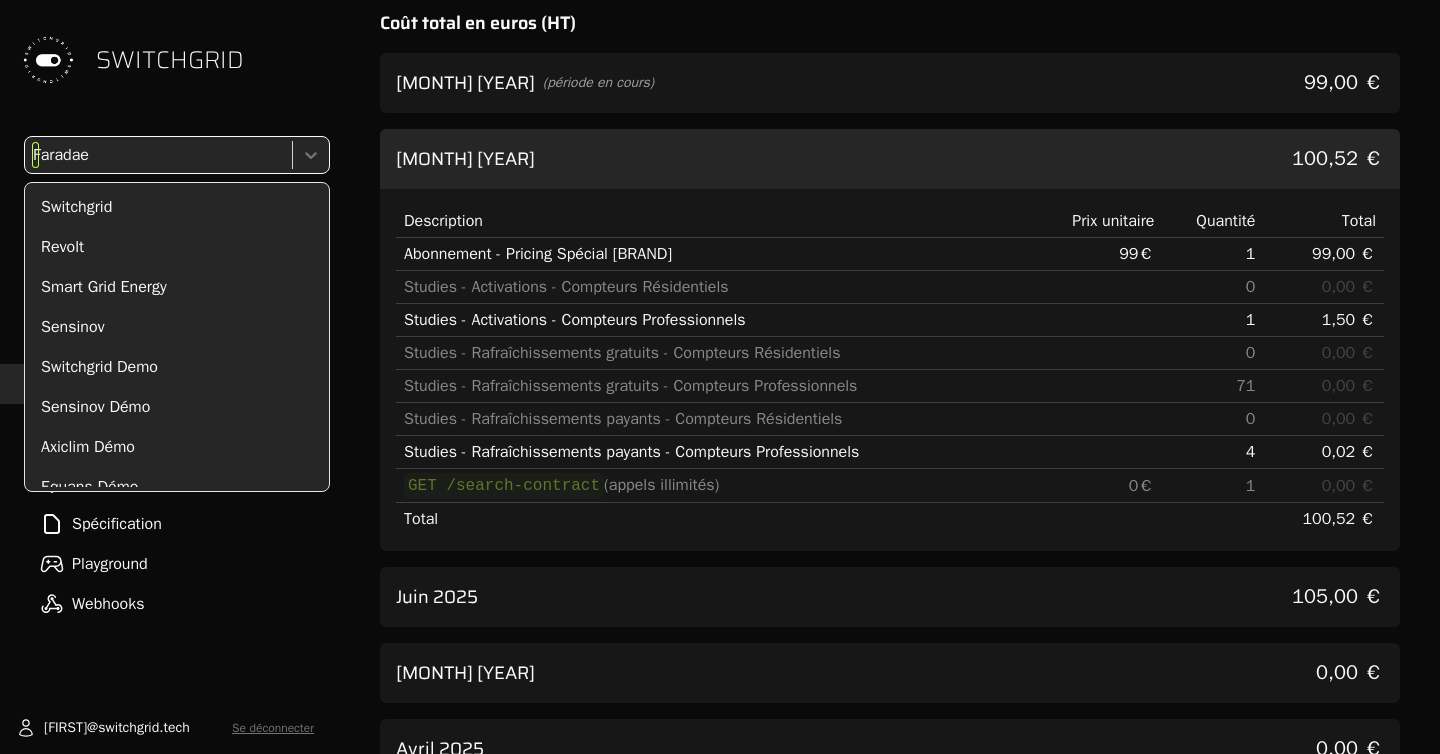 click at bounding box center [156, 155] 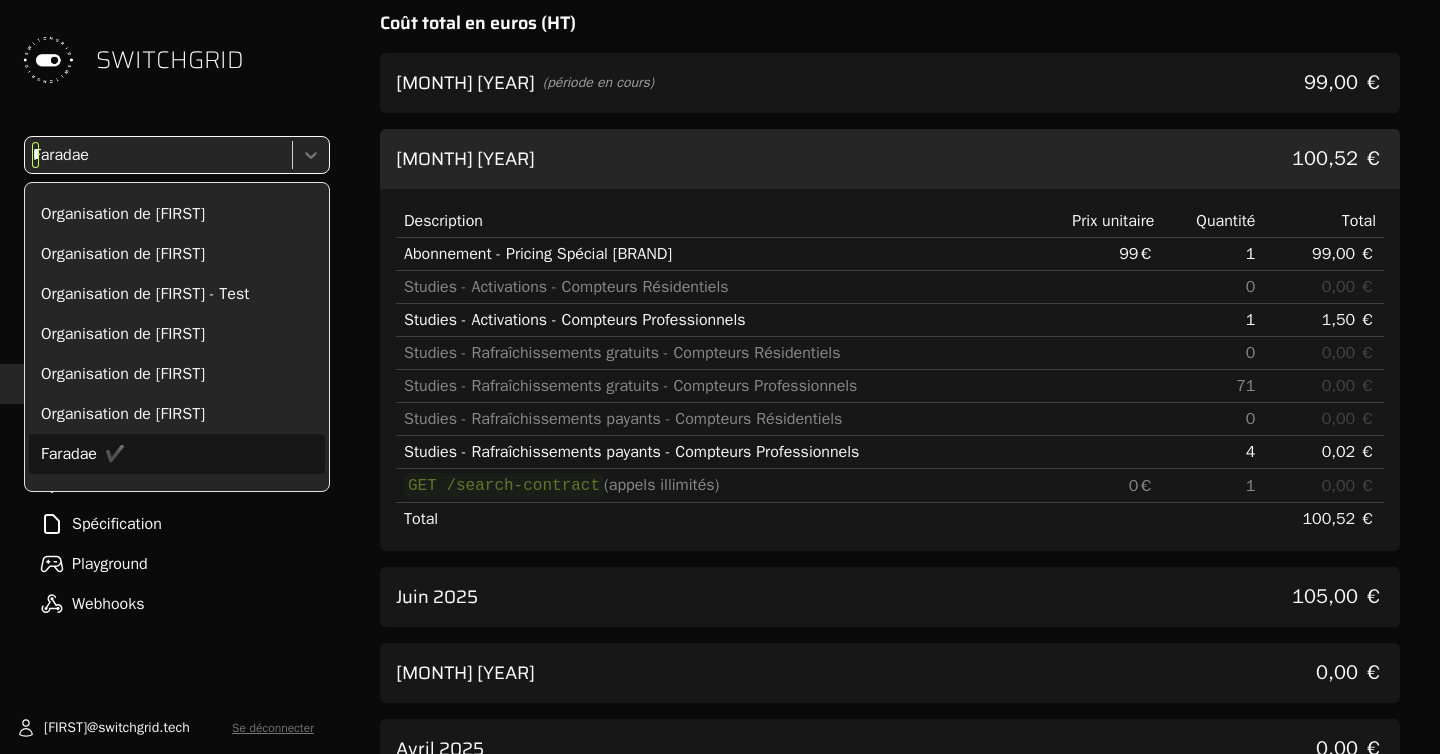 scroll, scrollTop: 0, scrollLeft: 0, axis: both 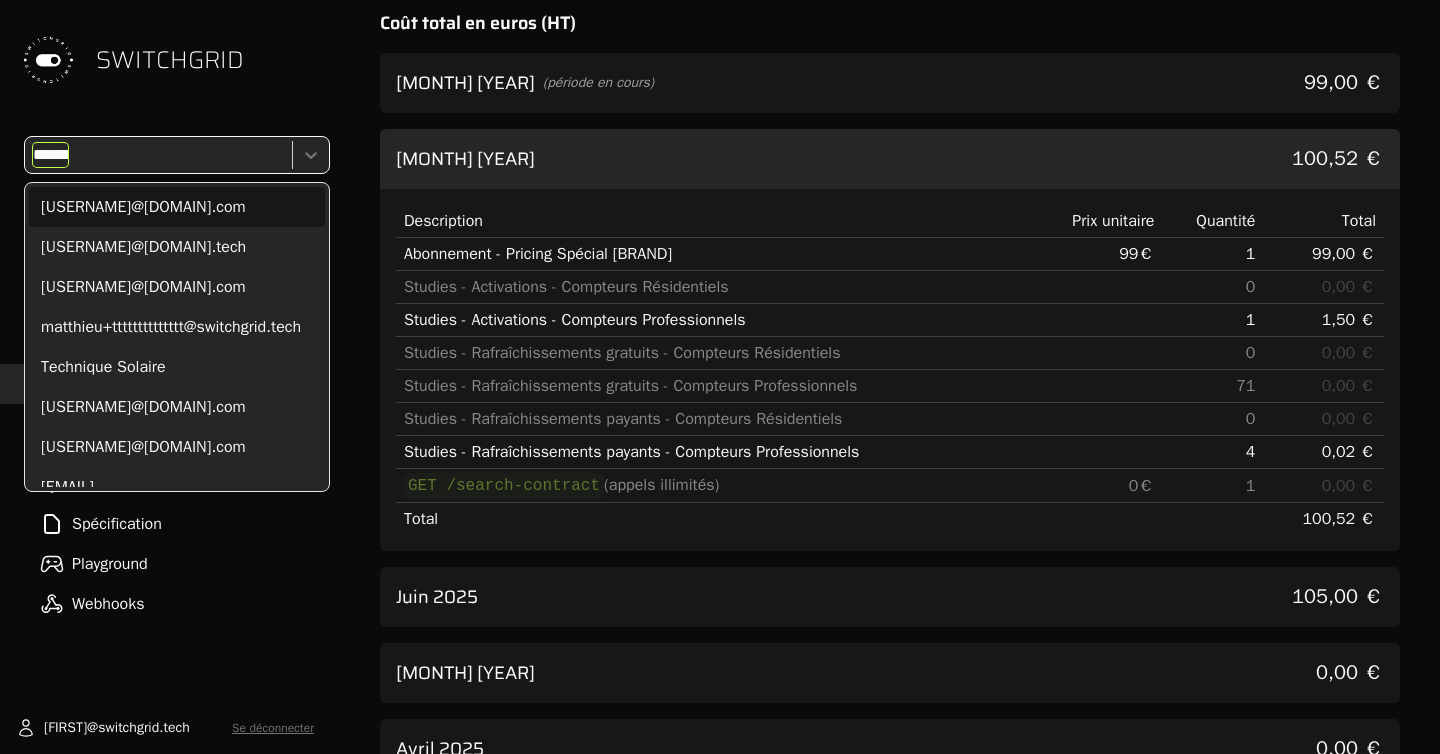 type on "*******" 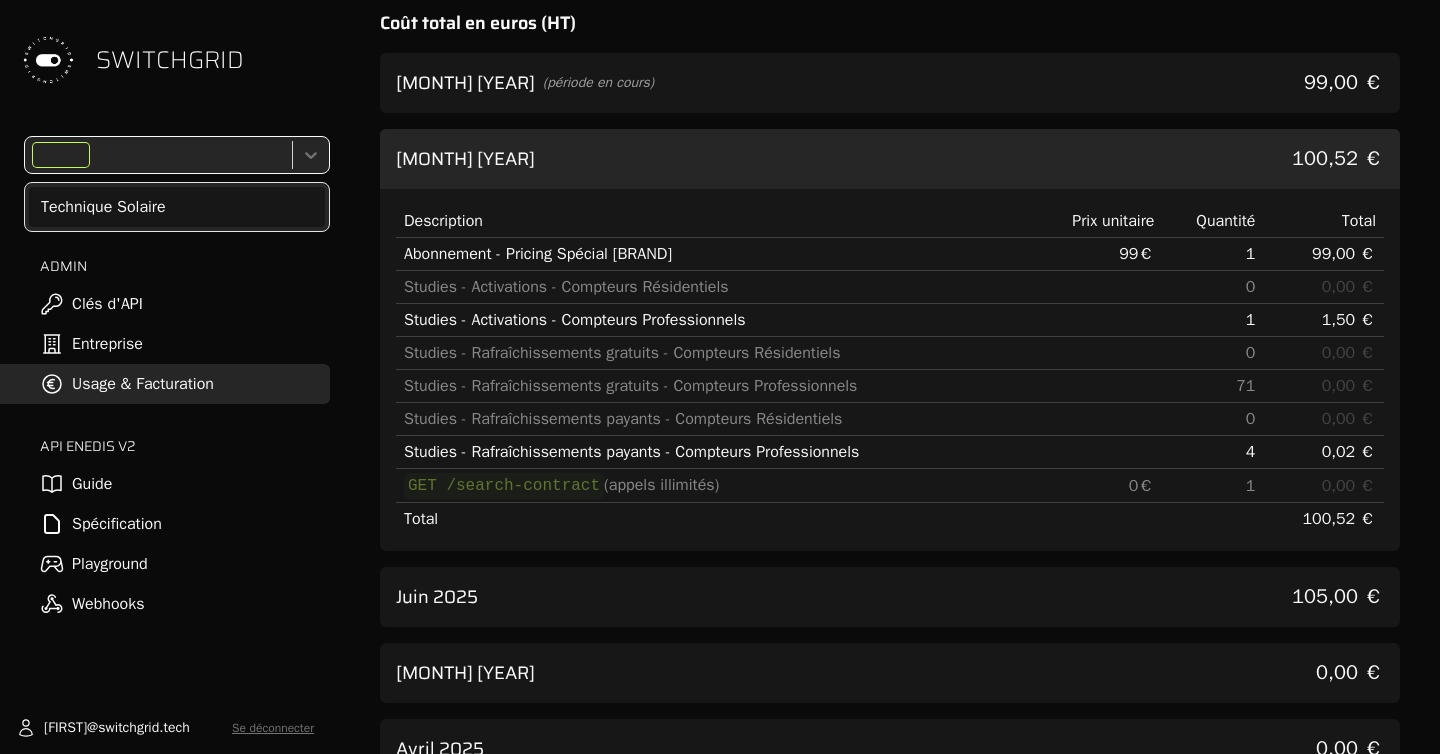 scroll, scrollTop: 825, scrollLeft: 0, axis: vertical 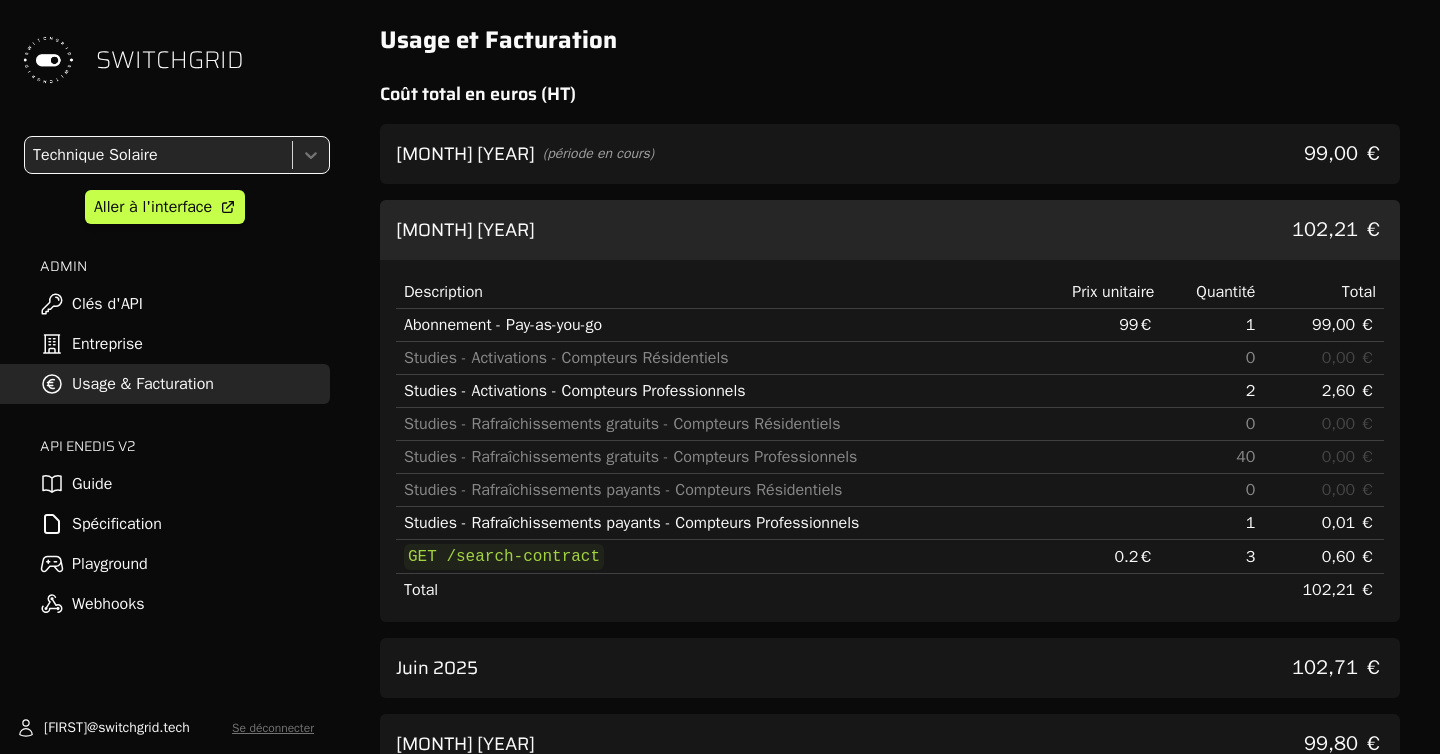 click at bounding box center (156, 155) 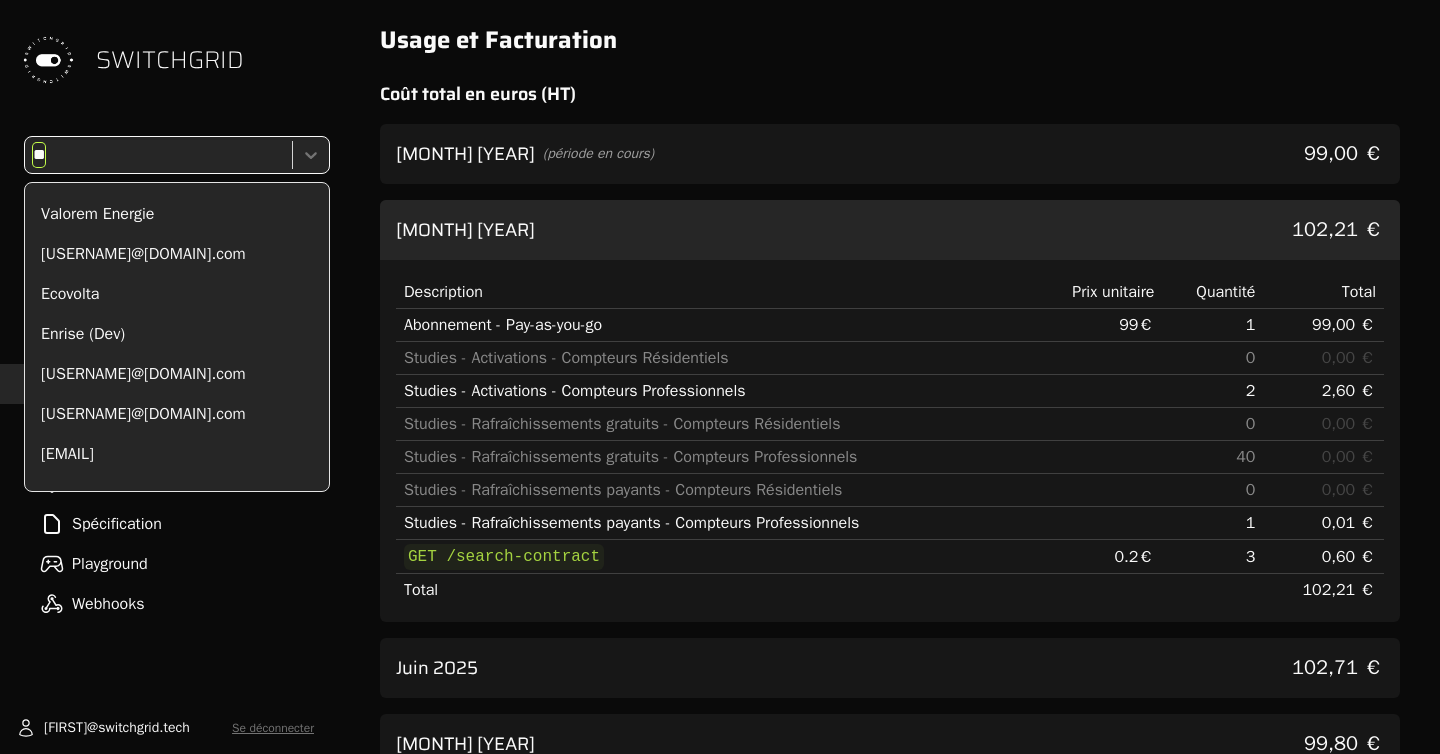 scroll, scrollTop: 0, scrollLeft: 0, axis: both 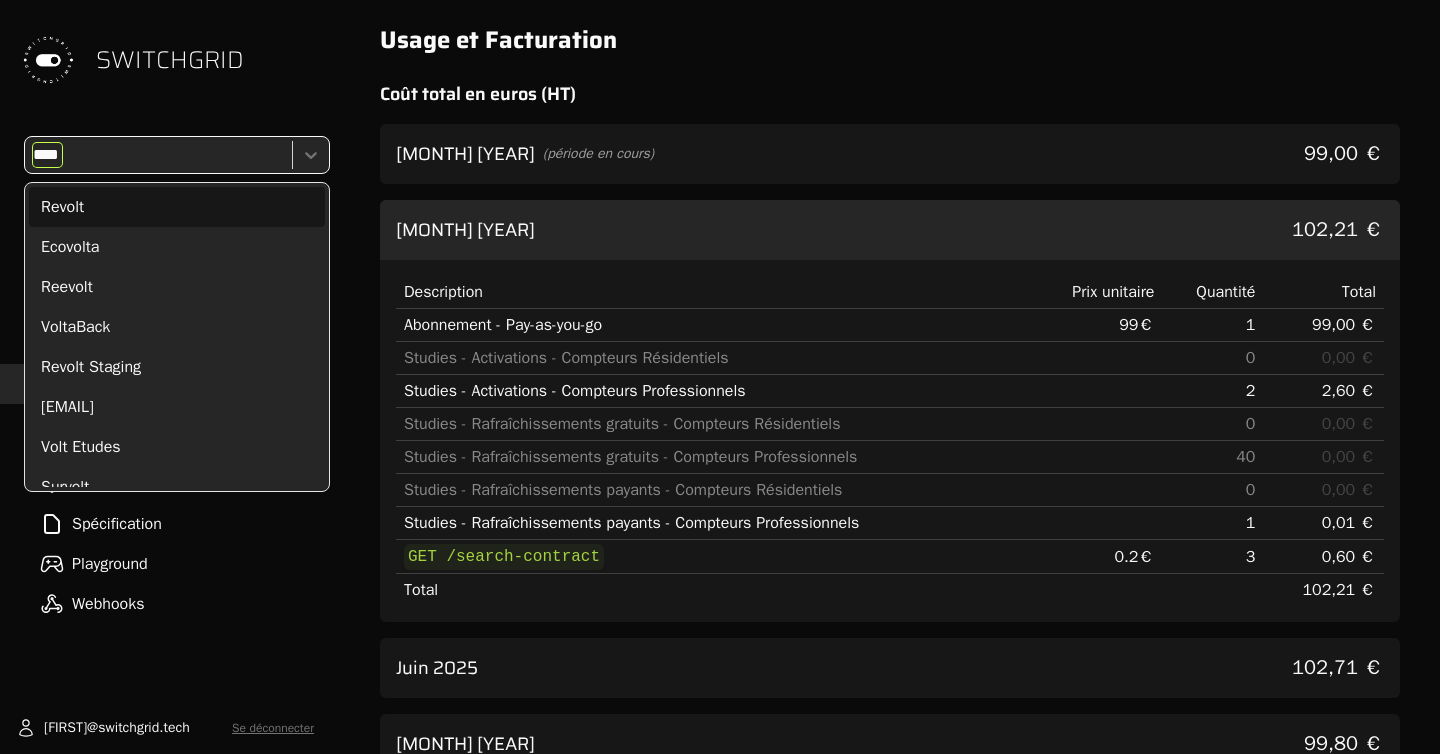 type on "*****" 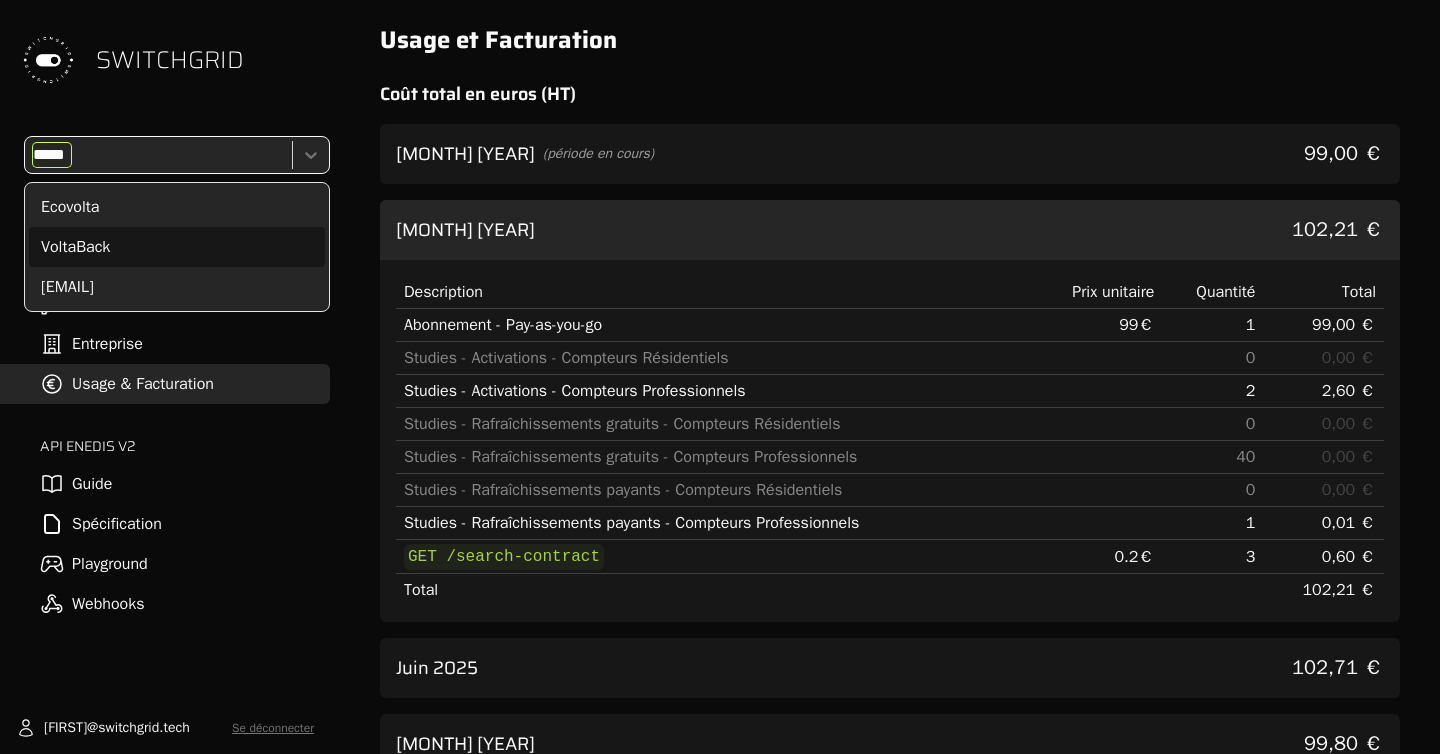 type 